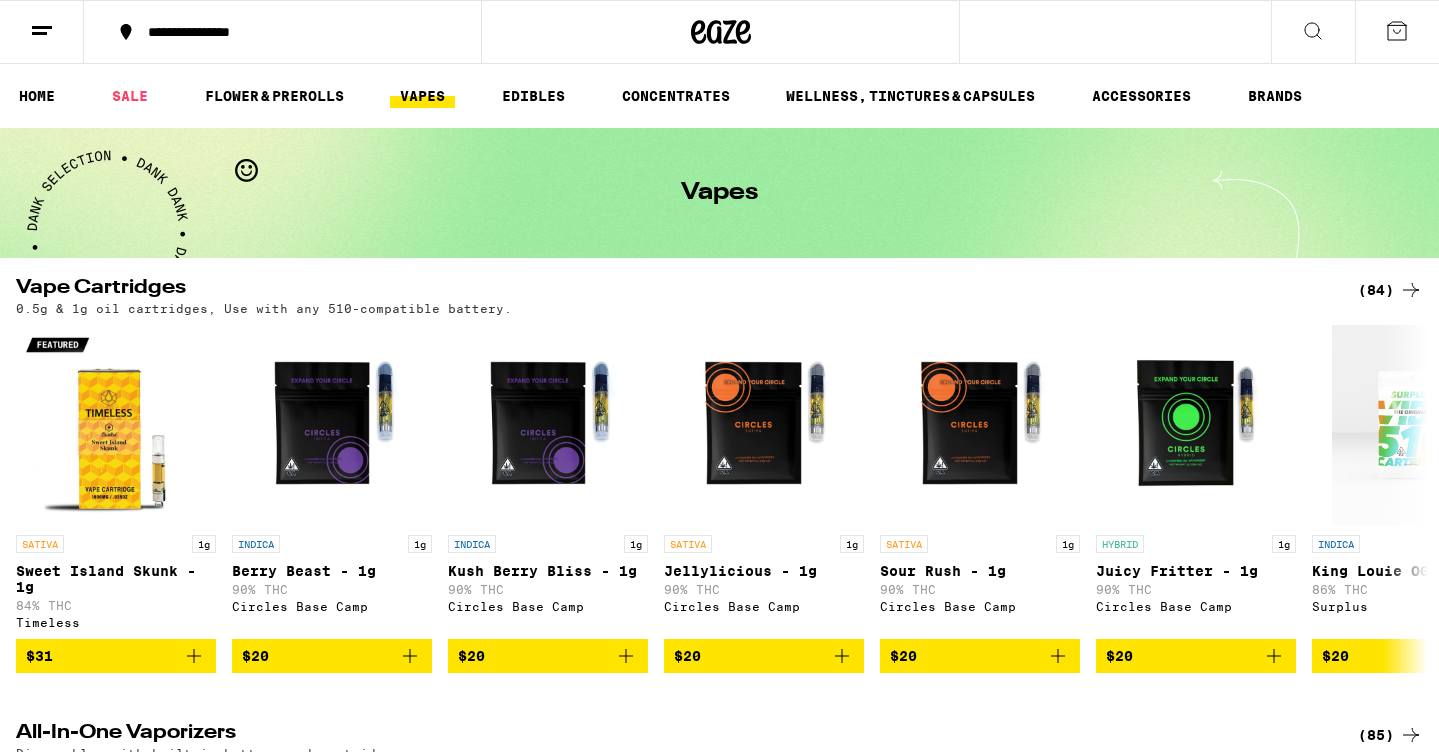scroll, scrollTop: 0, scrollLeft: 0, axis: both 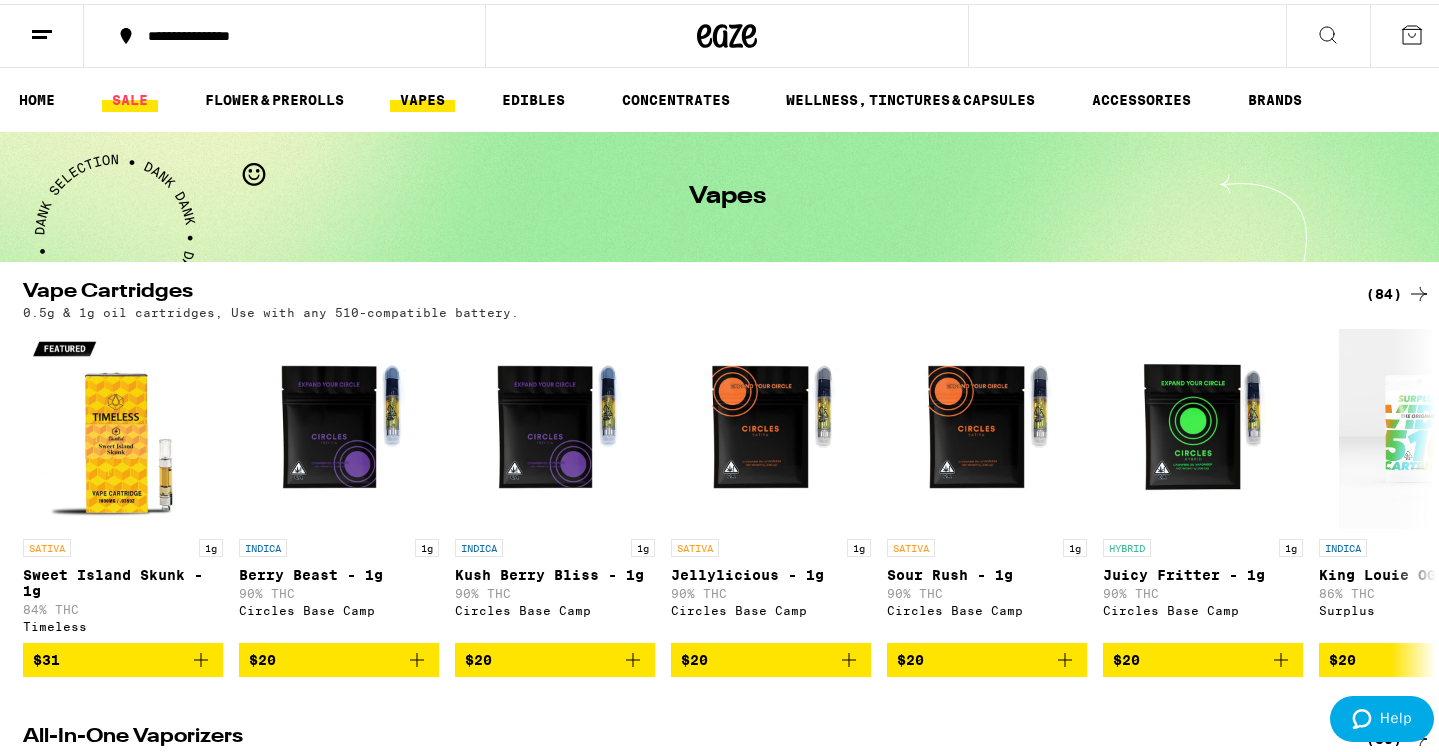 click on "SALE" at bounding box center (130, 96) 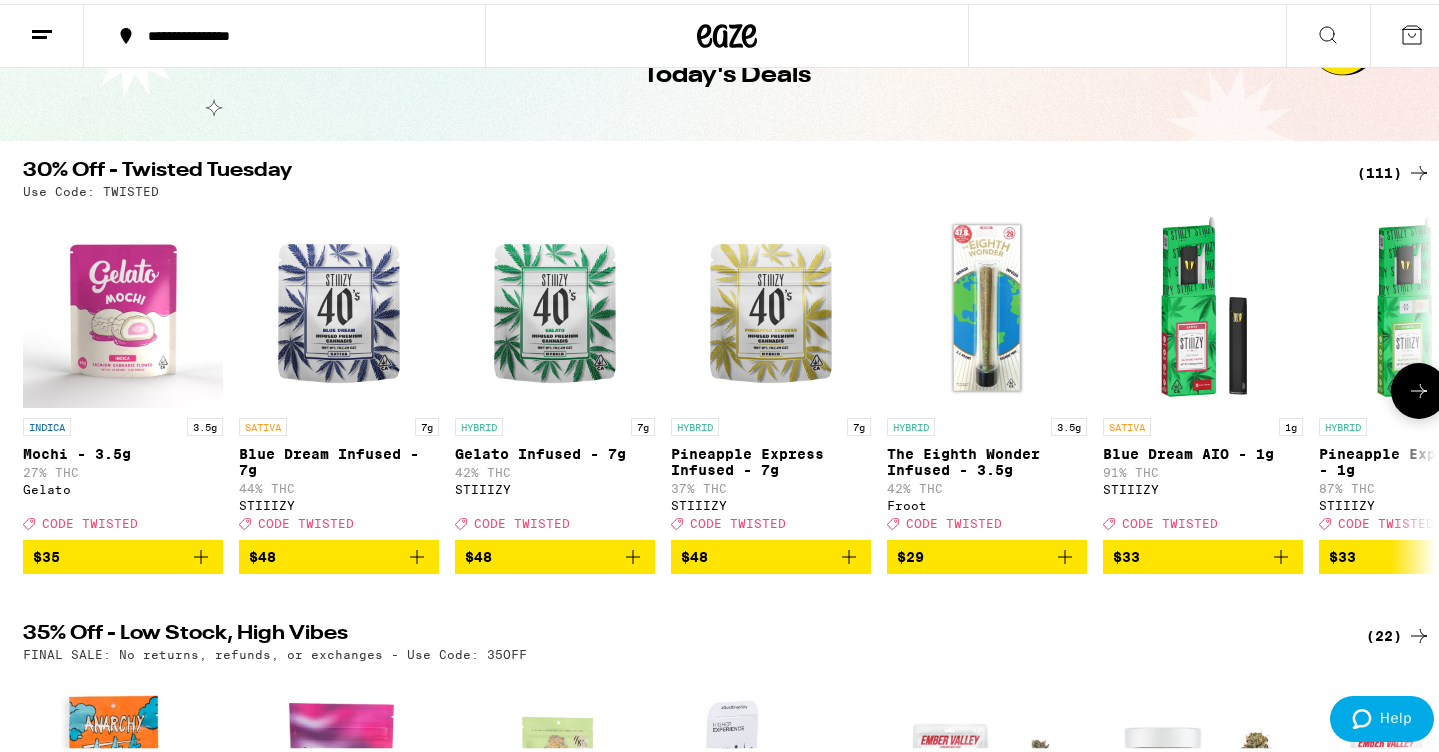 scroll, scrollTop: 0, scrollLeft: 0, axis: both 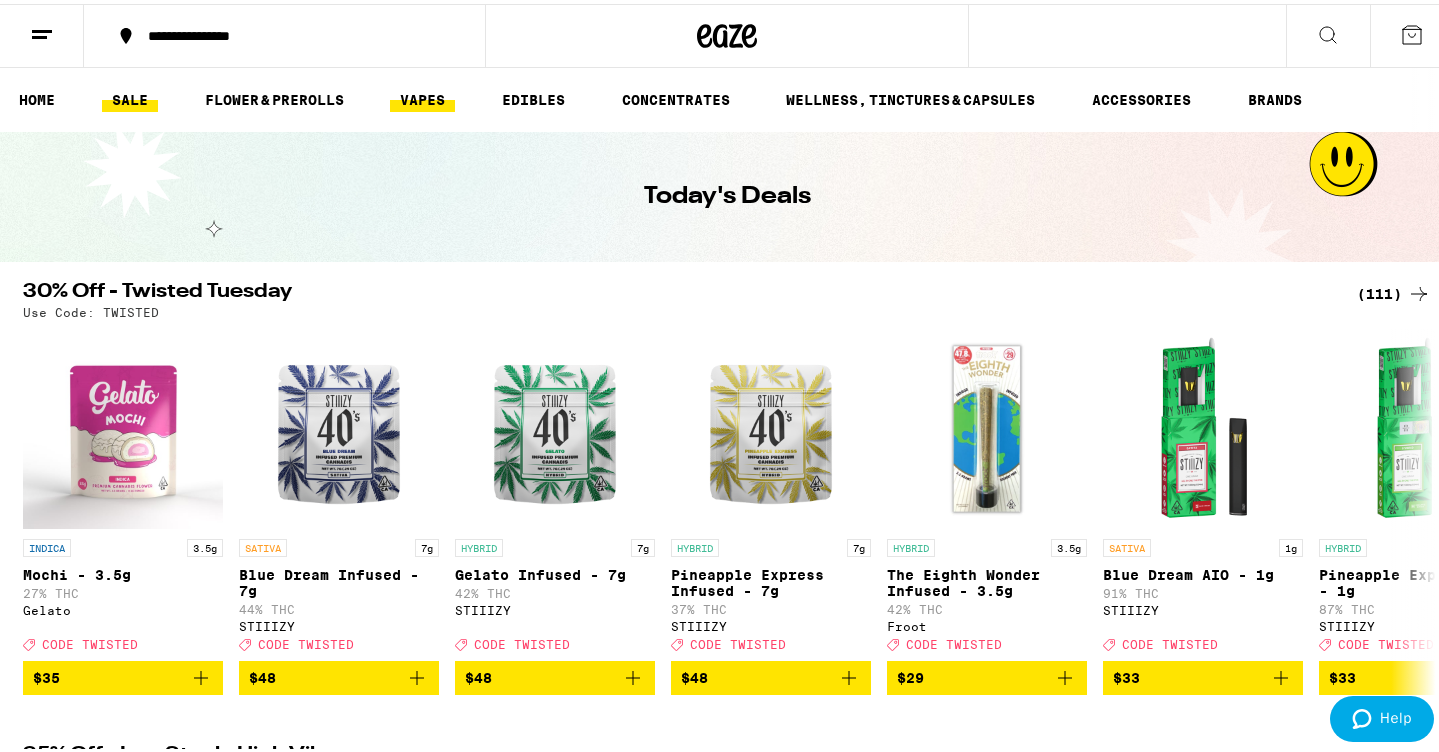 click on "VAPES" at bounding box center [422, 96] 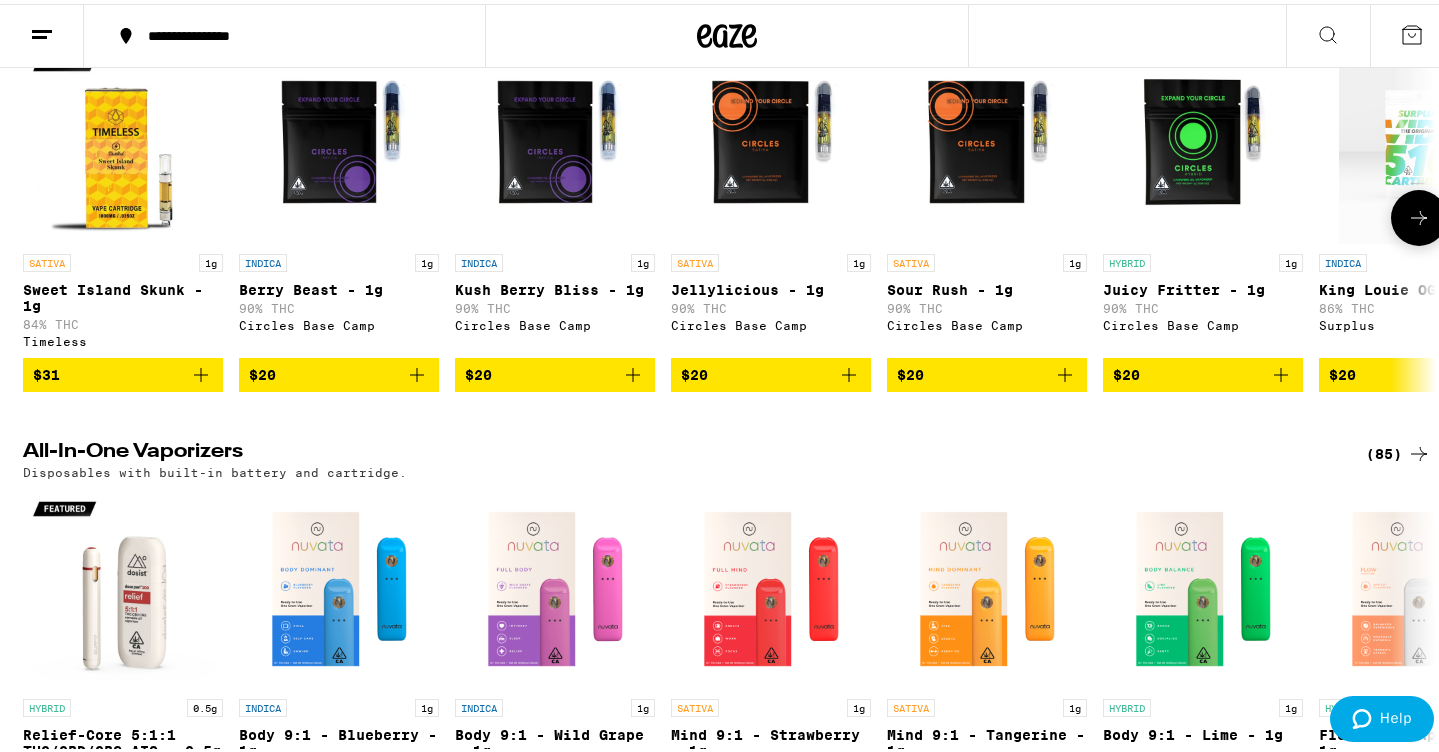 scroll, scrollTop: 535, scrollLeft: 0, axis: vertical 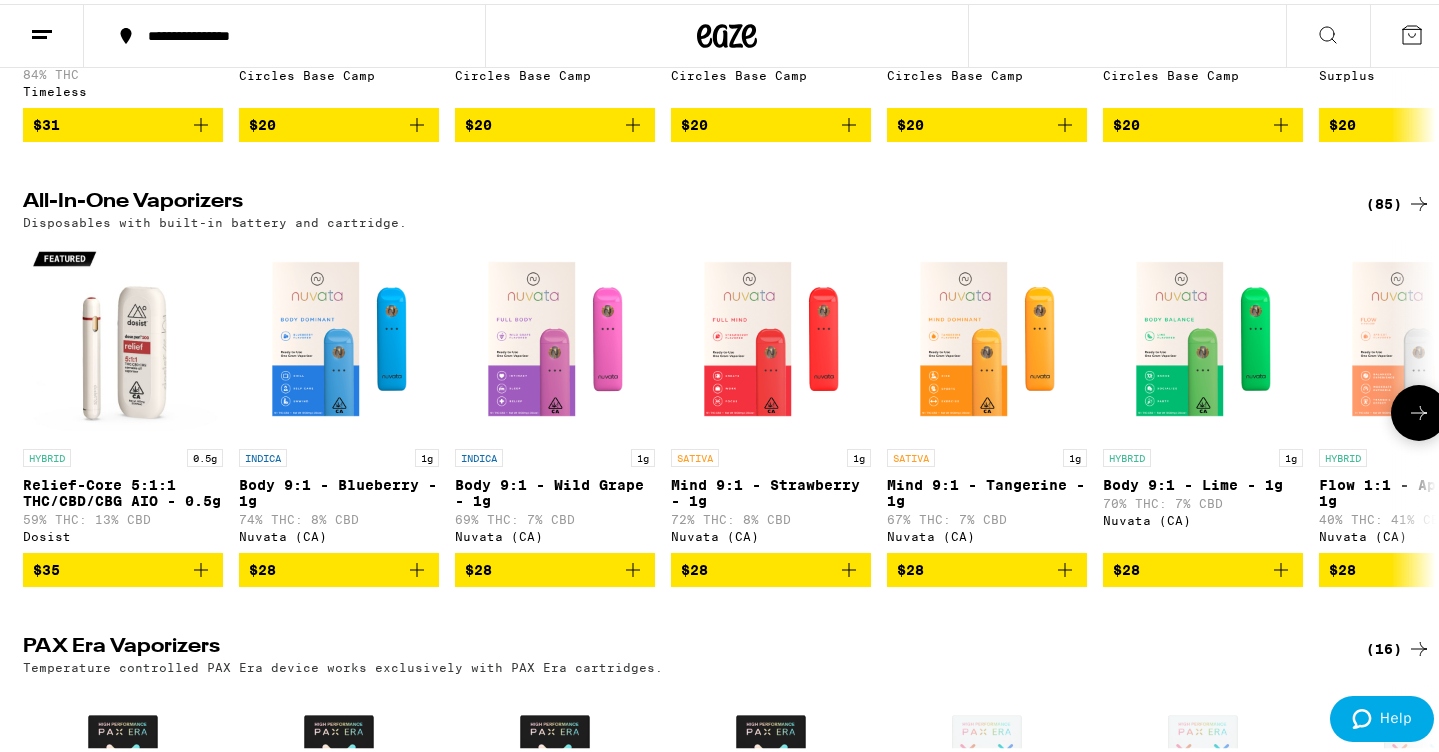 click 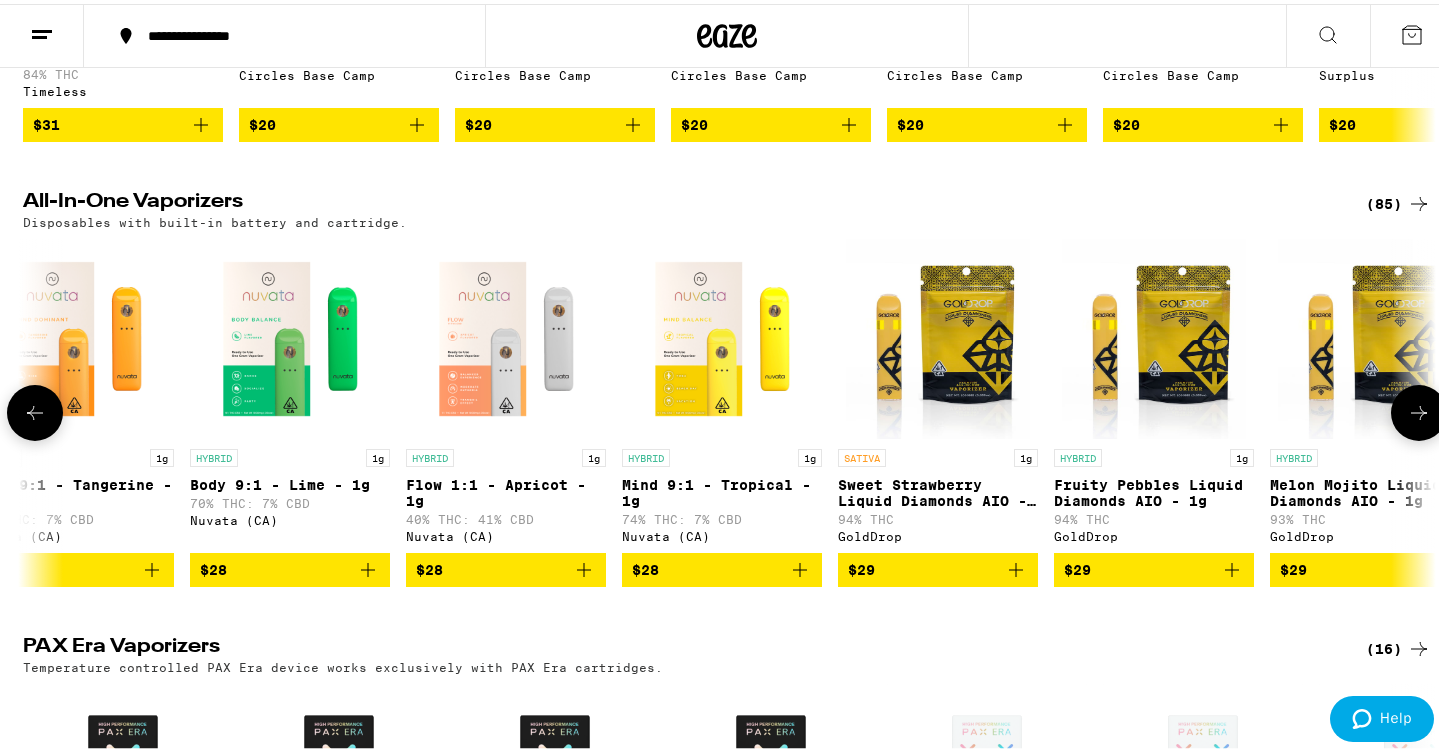 click 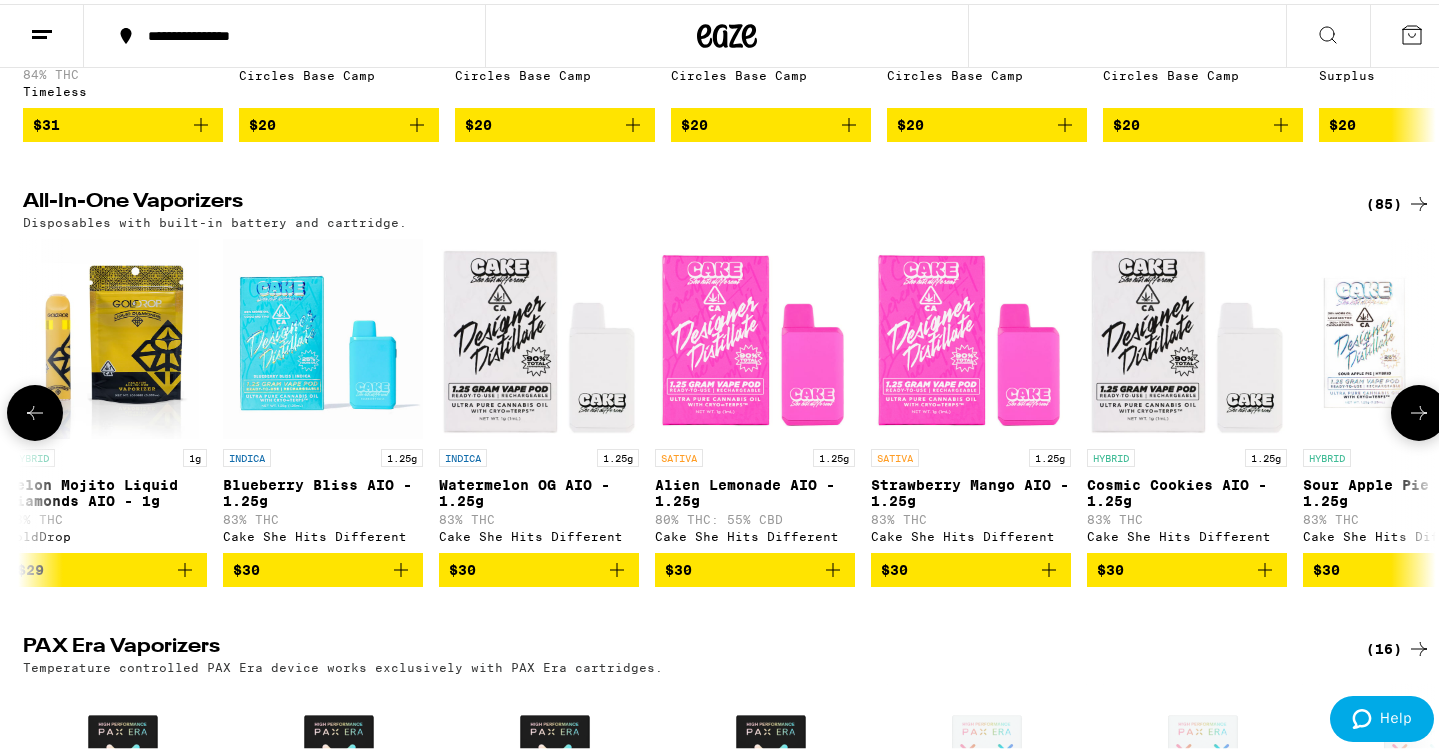 click 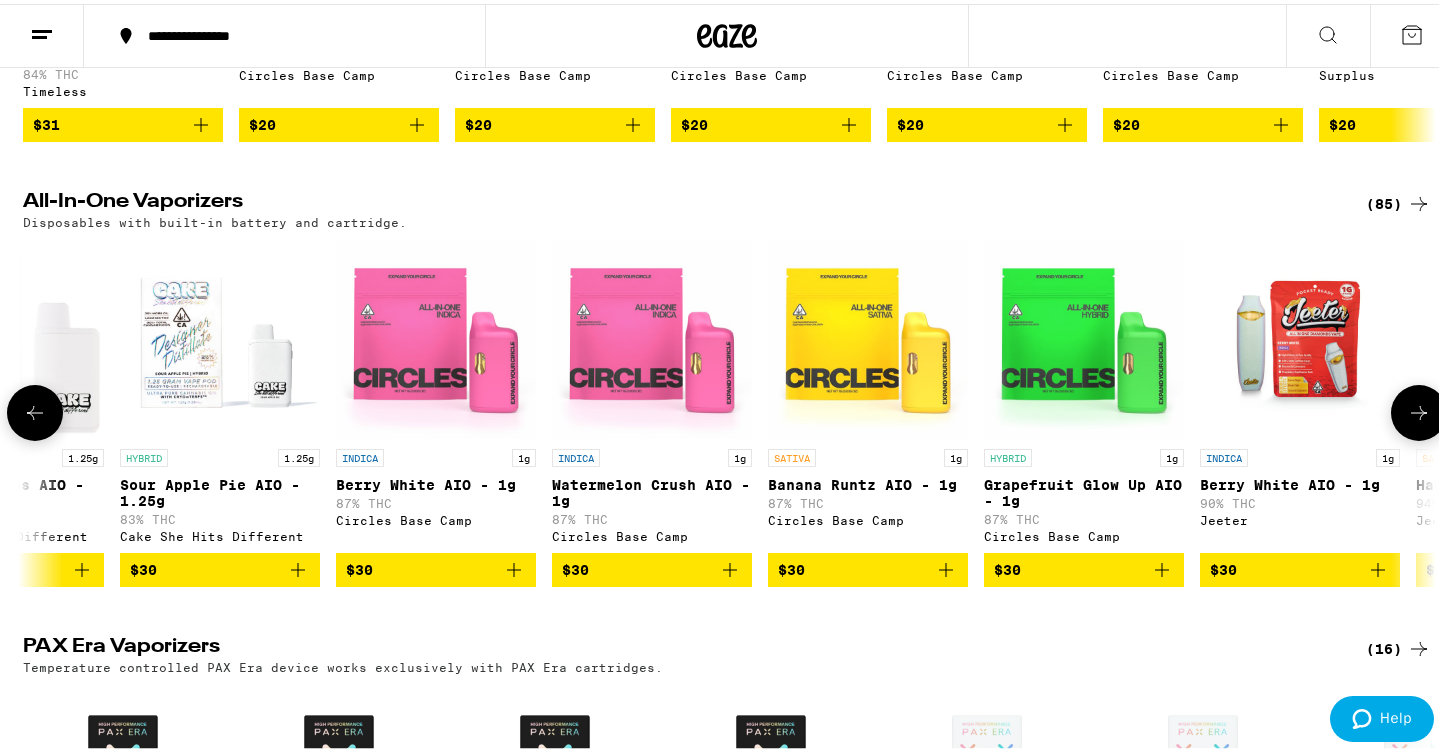 click 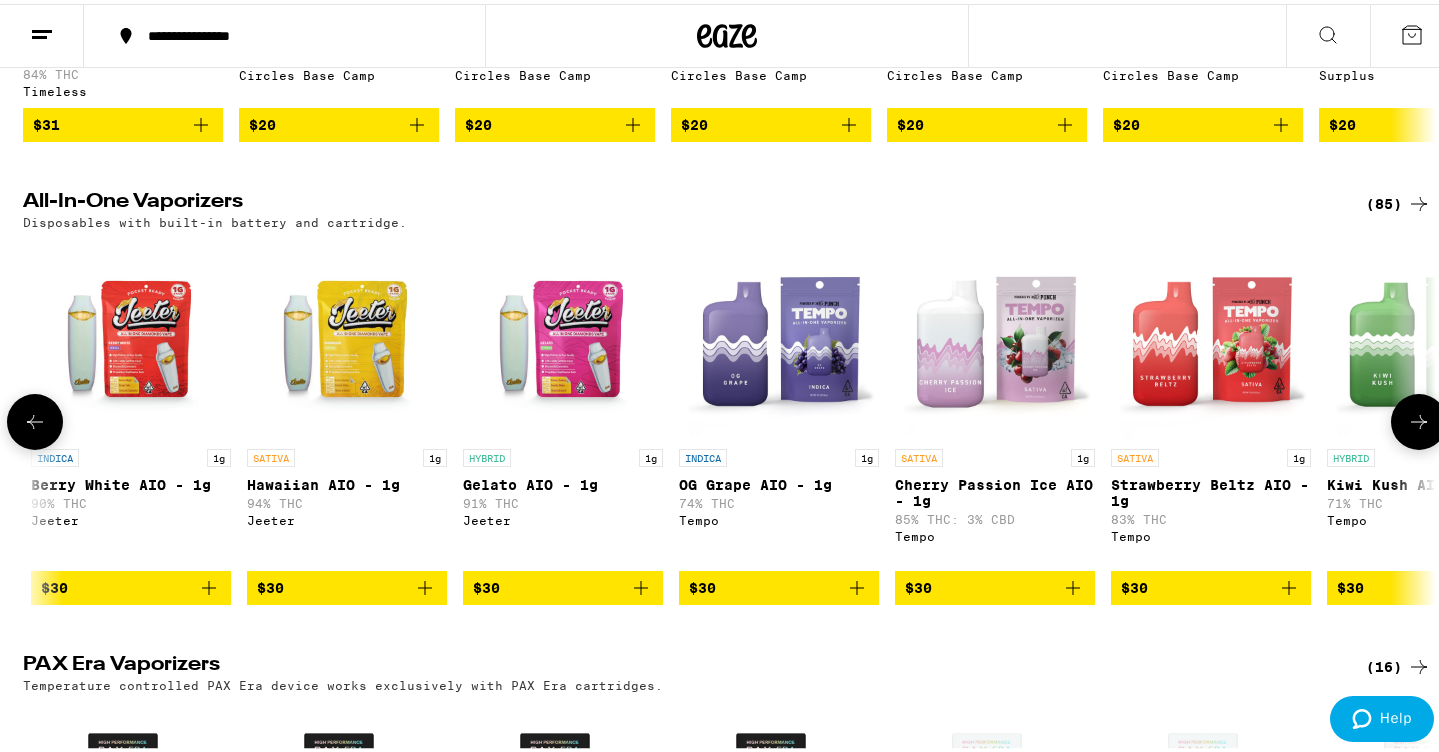 click 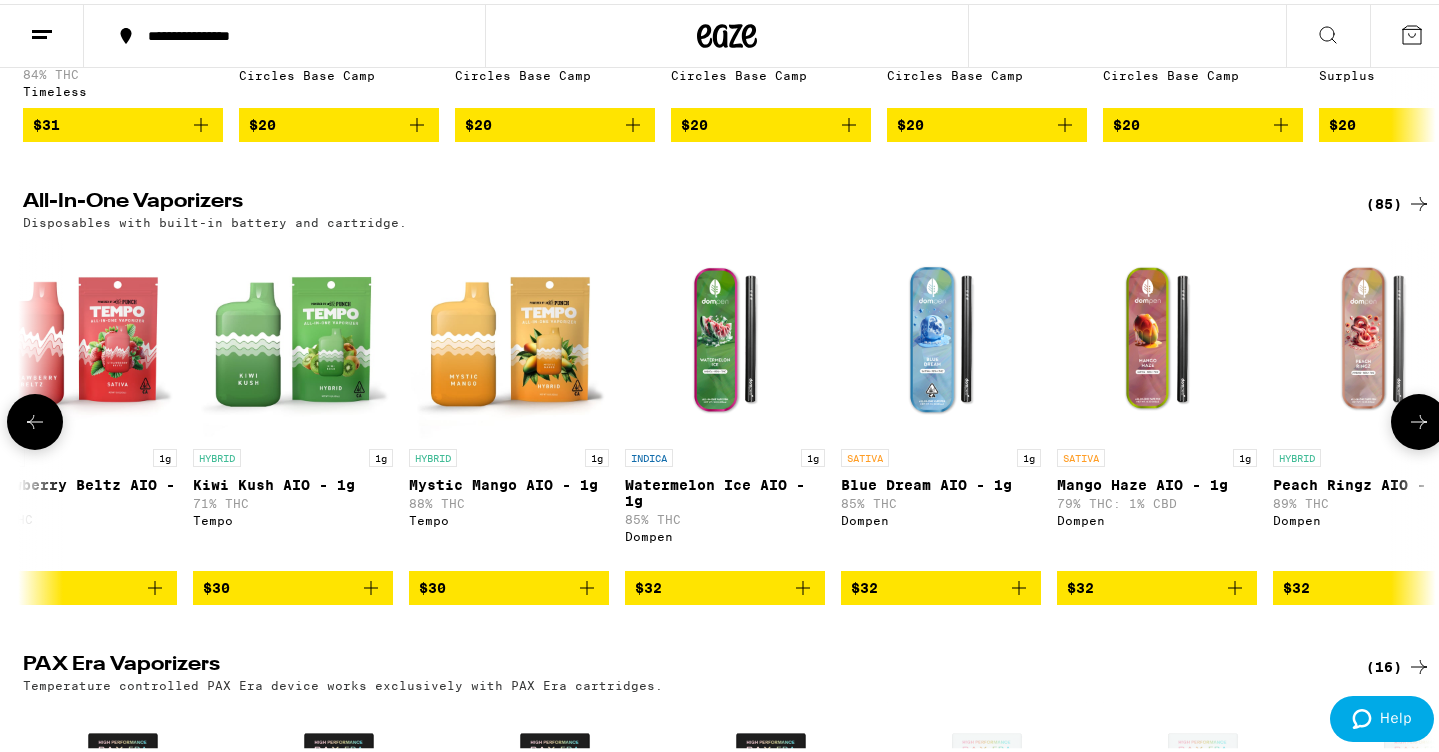click 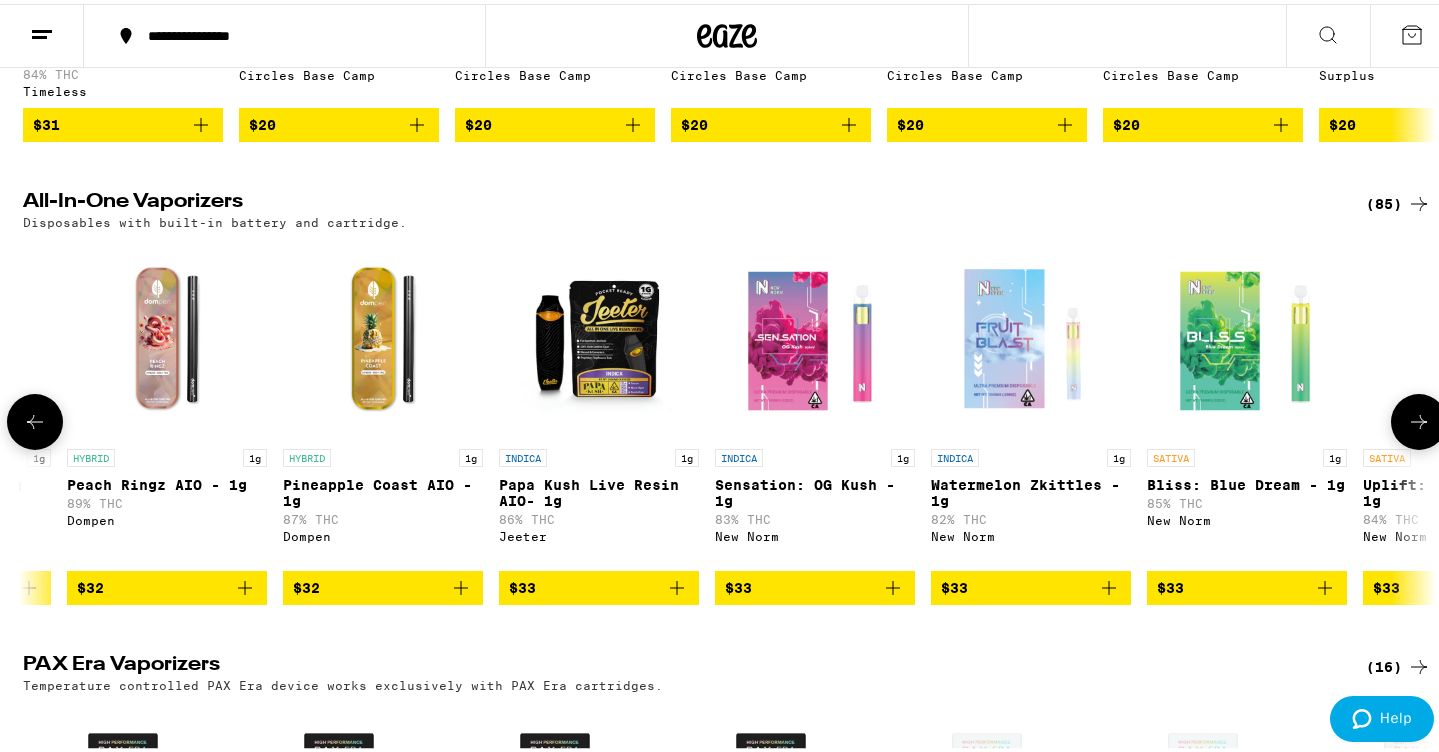 click 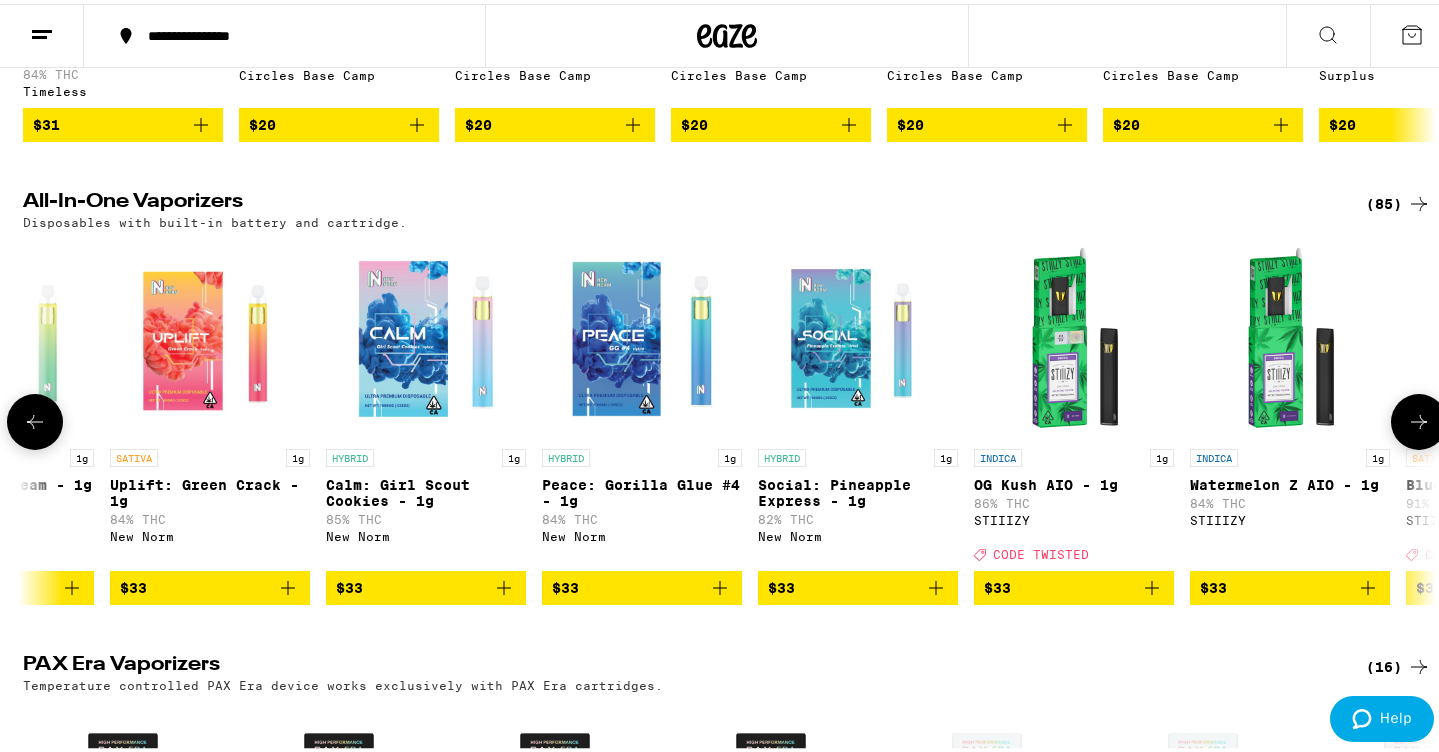 click 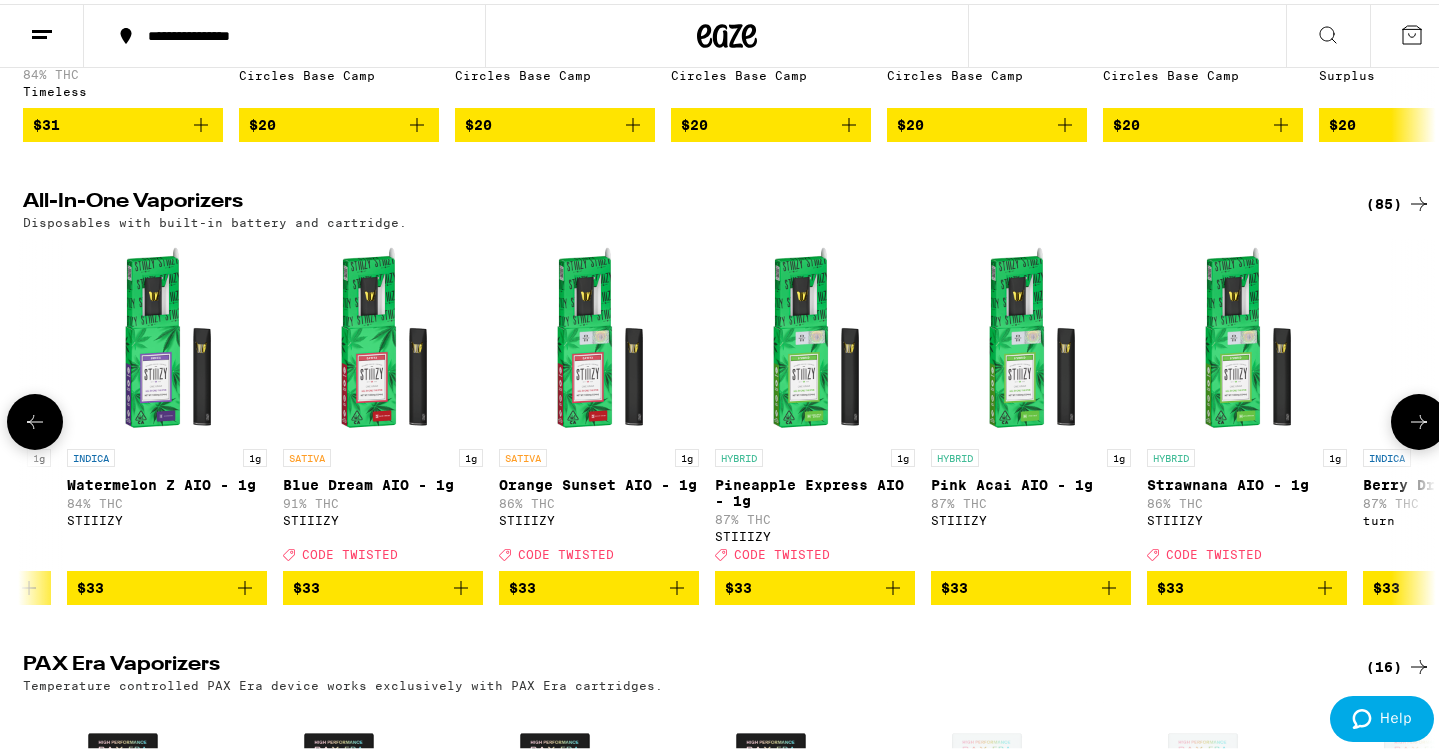 click 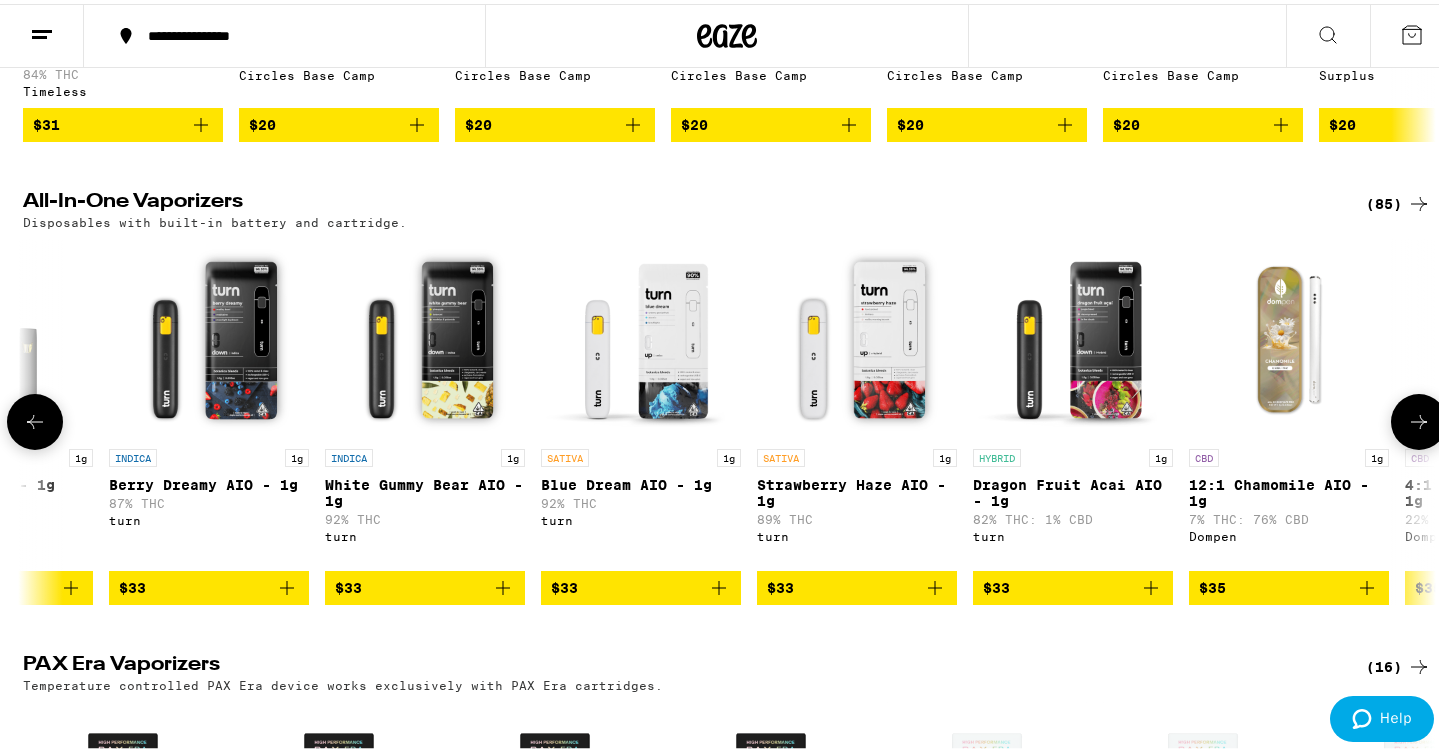 click 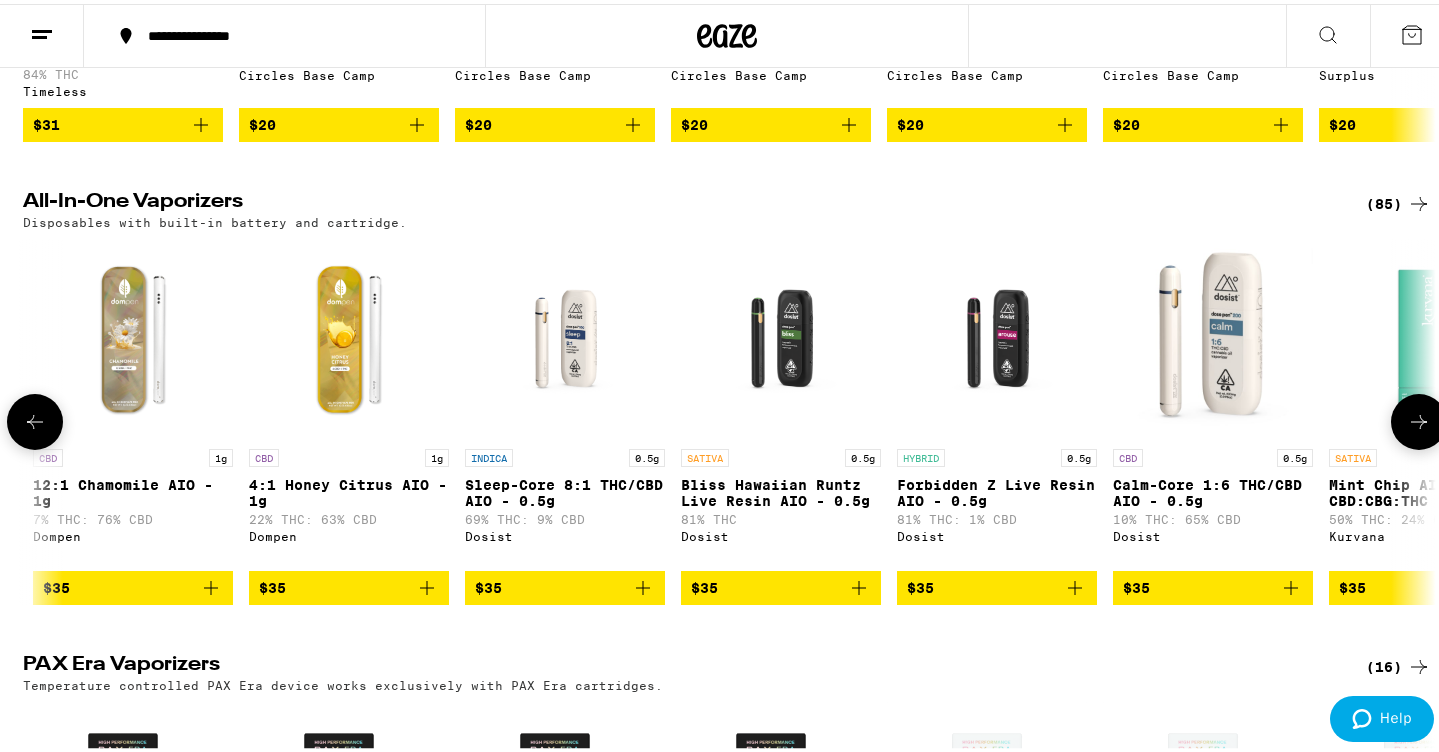 click 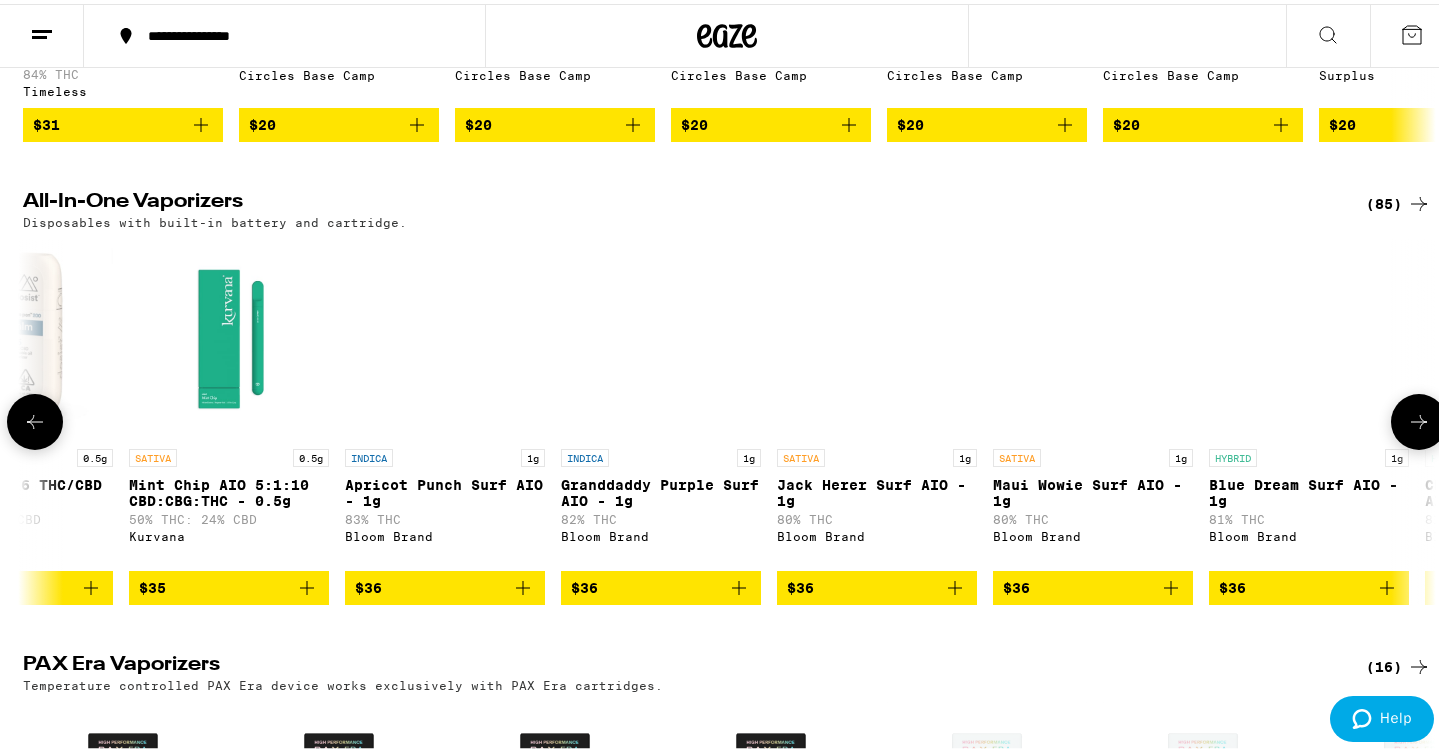 scroll, scrollTop: 0, scrollLeft: 12855, axis: horizontal 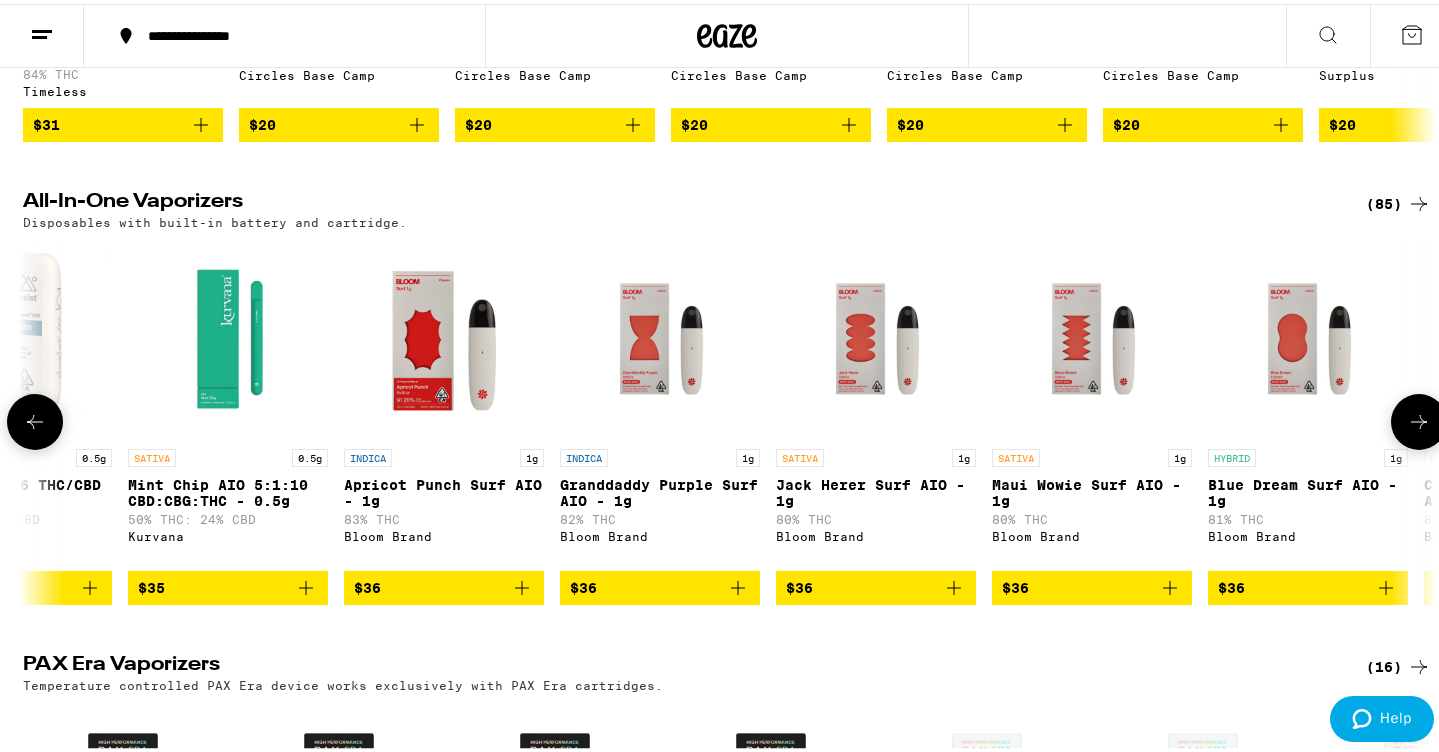 click 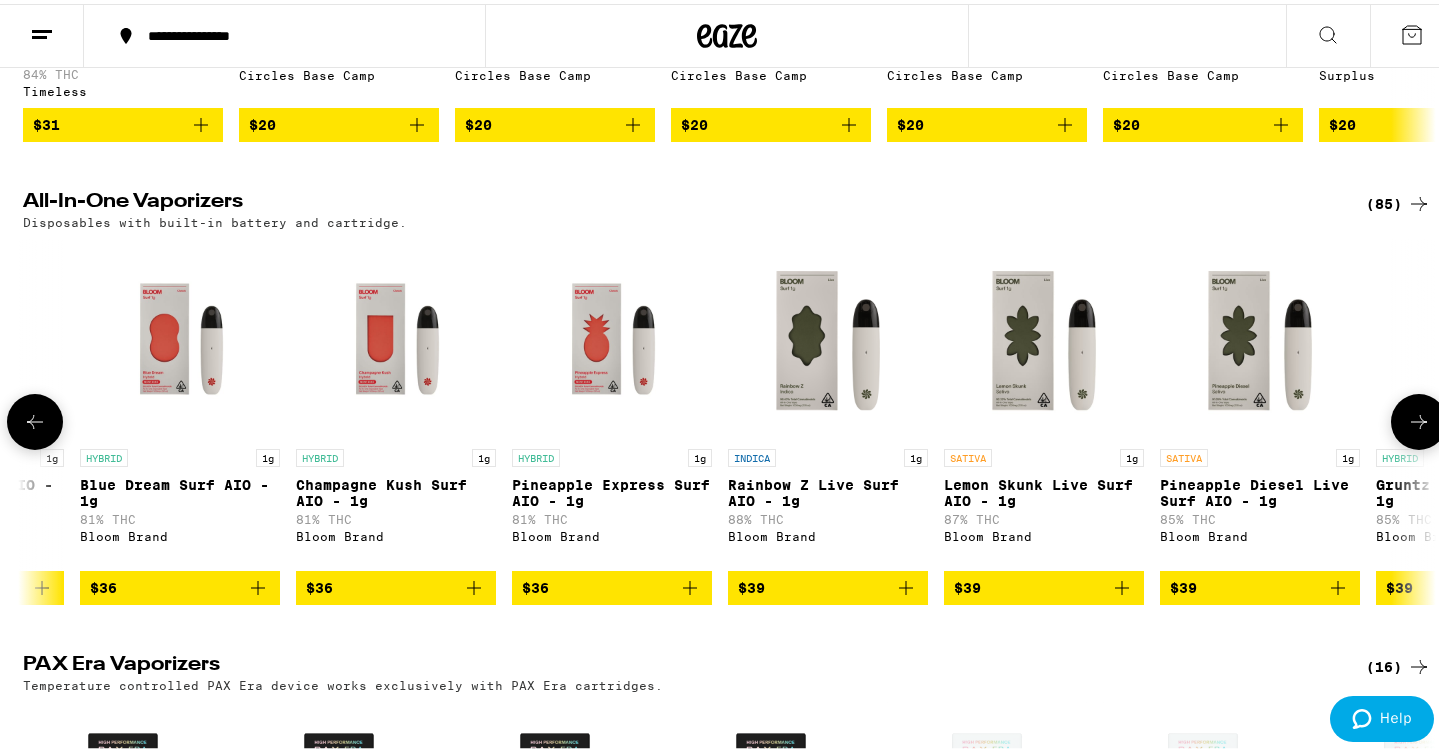click 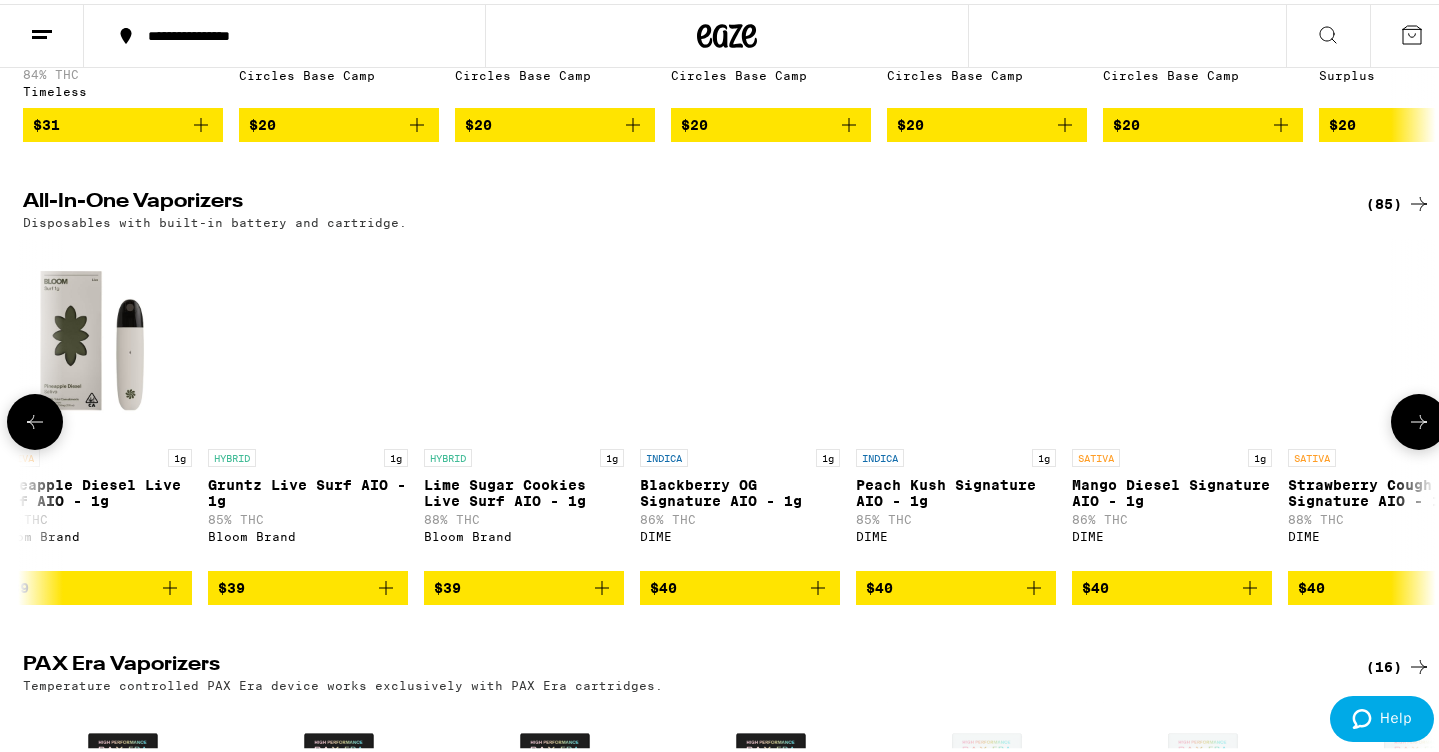 click 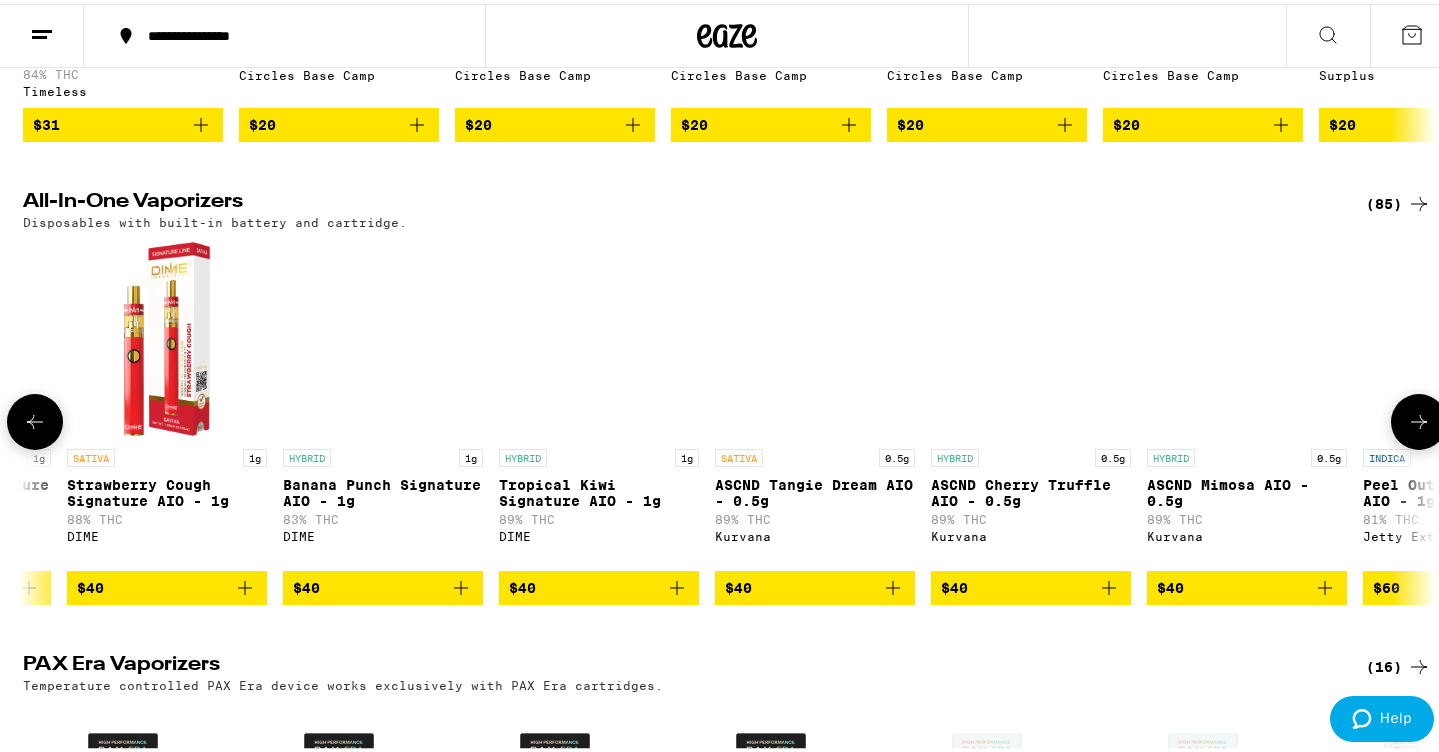 click 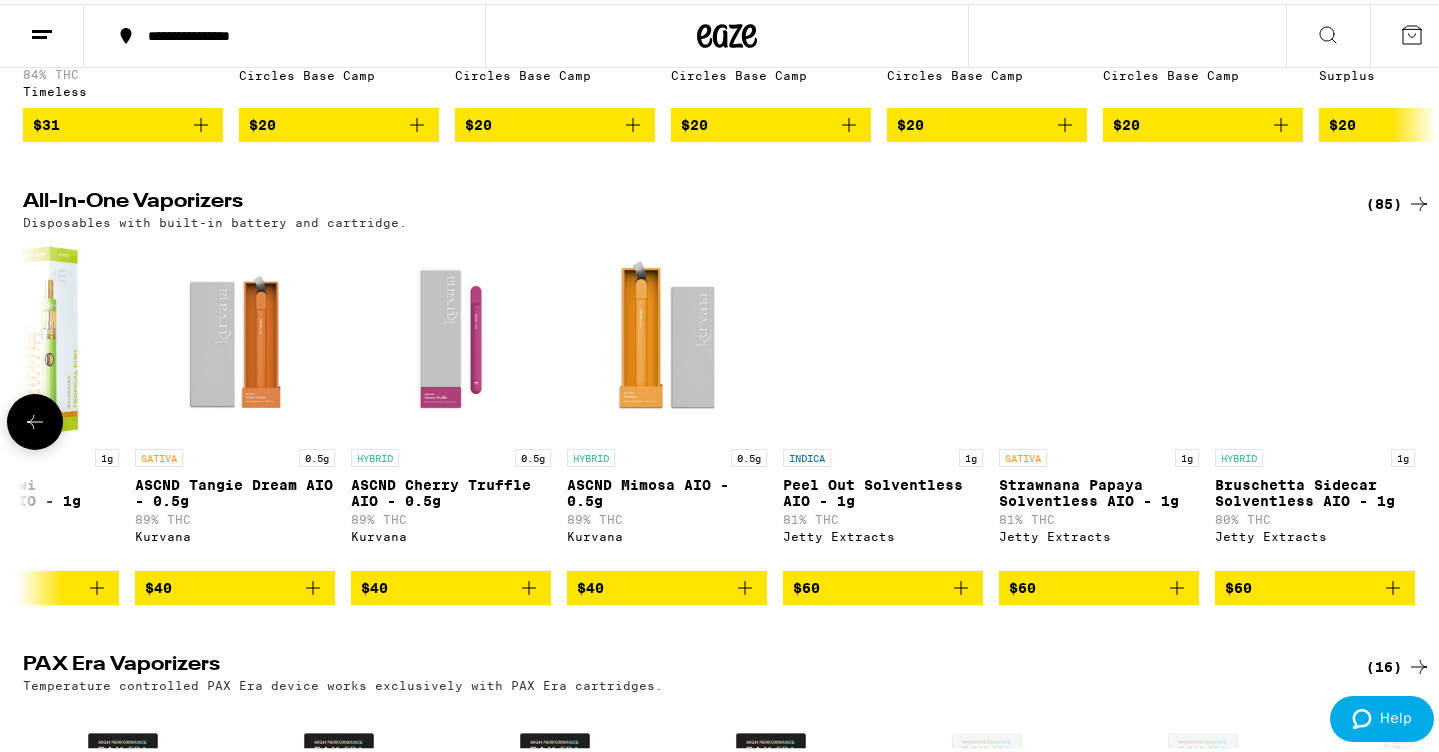 scroll, scrollTop: 0, scrollLeft: 16953, axis: horizontal 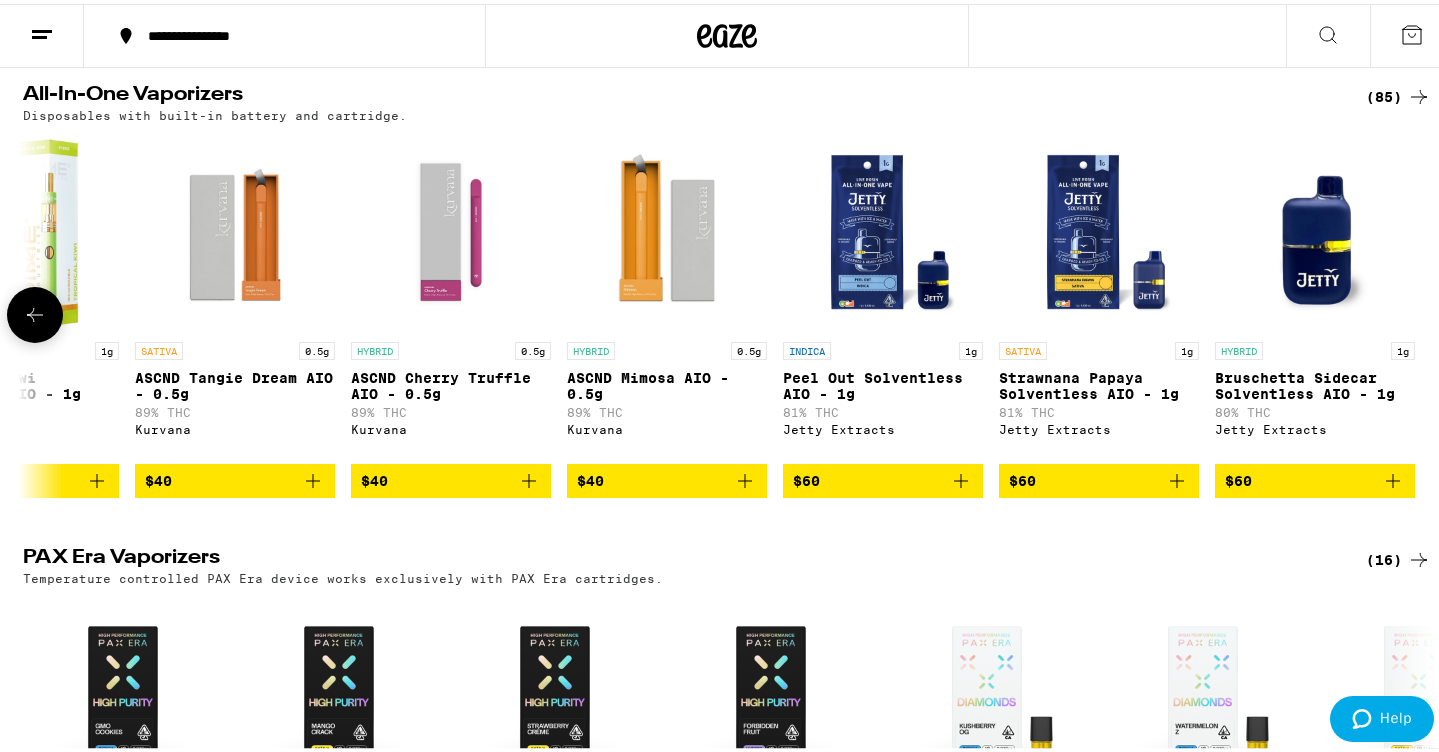 click 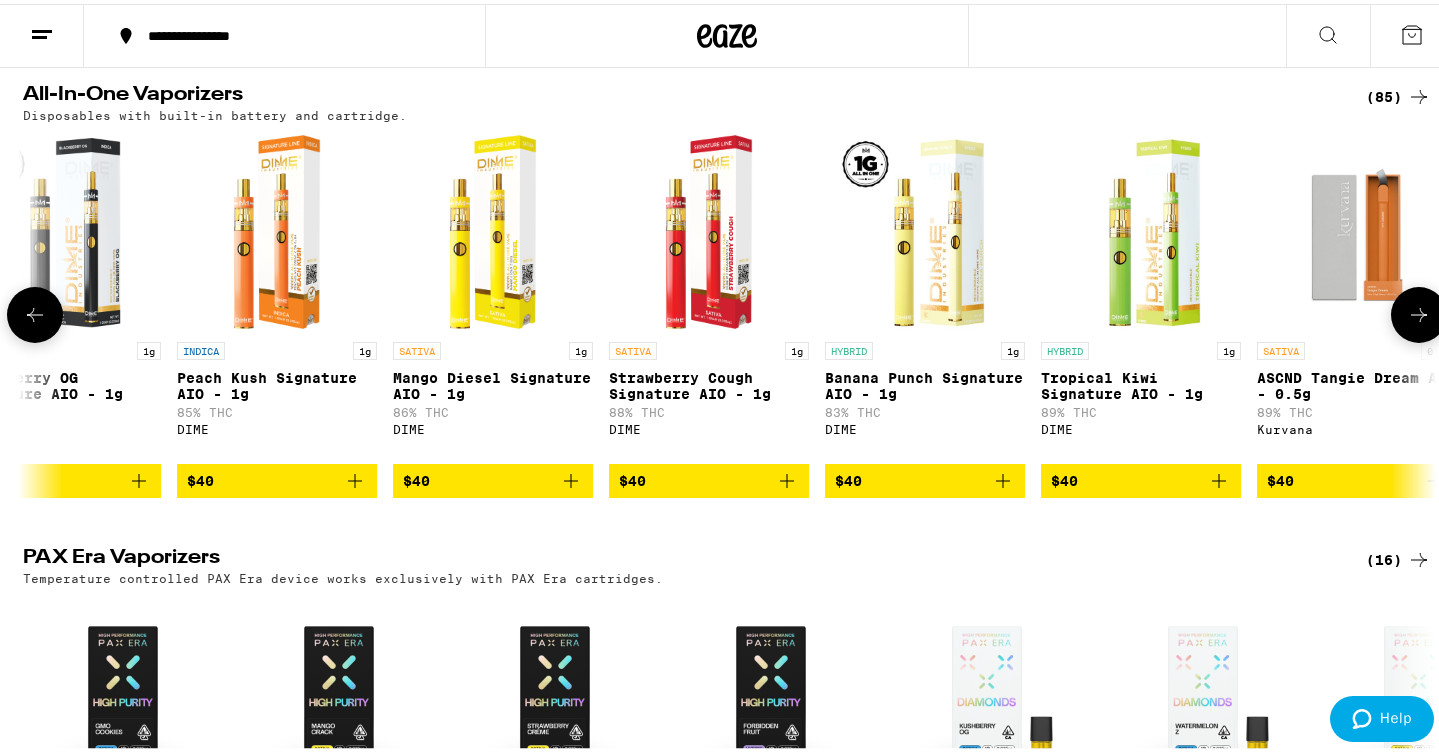 scroll, scrollTop: 0, scrollLeft: 15764, axis: horizontal 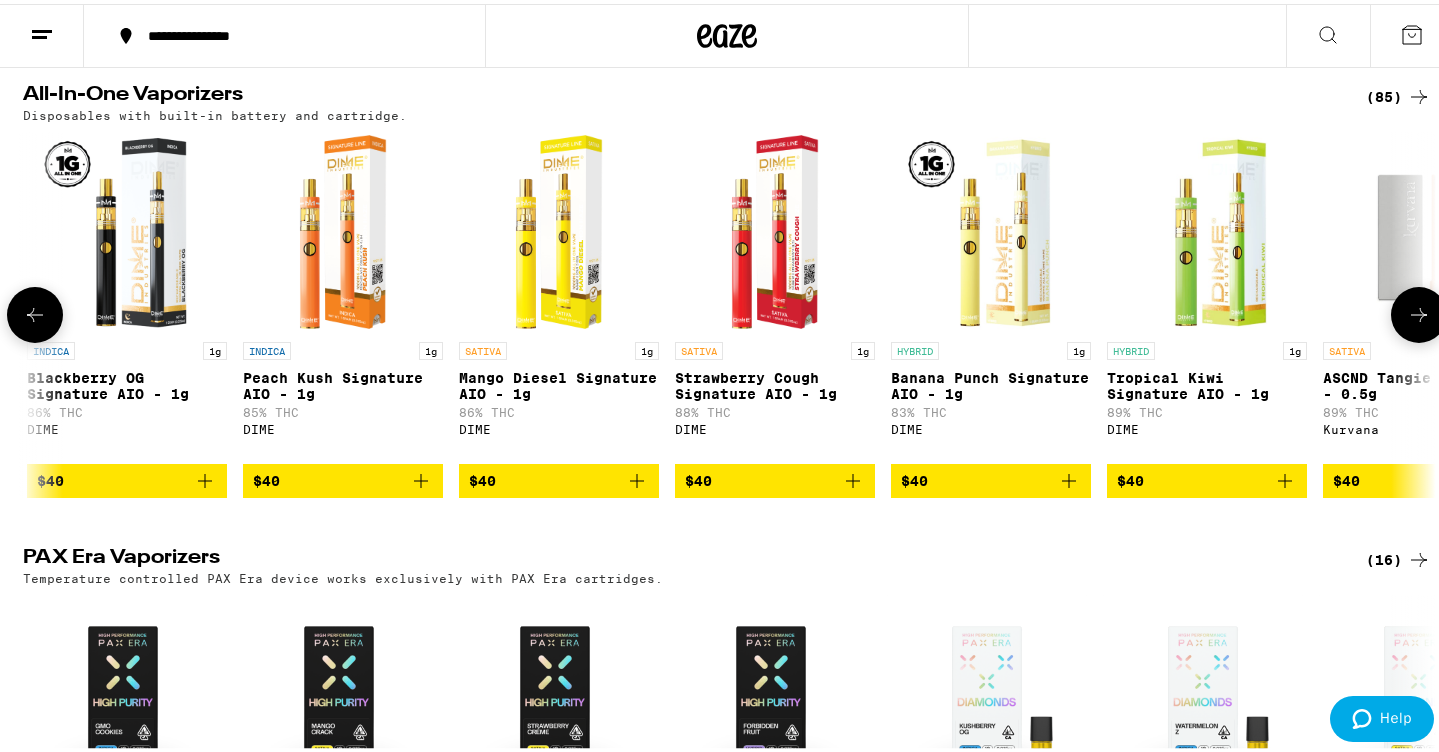 click at bounding box center [35, 311] 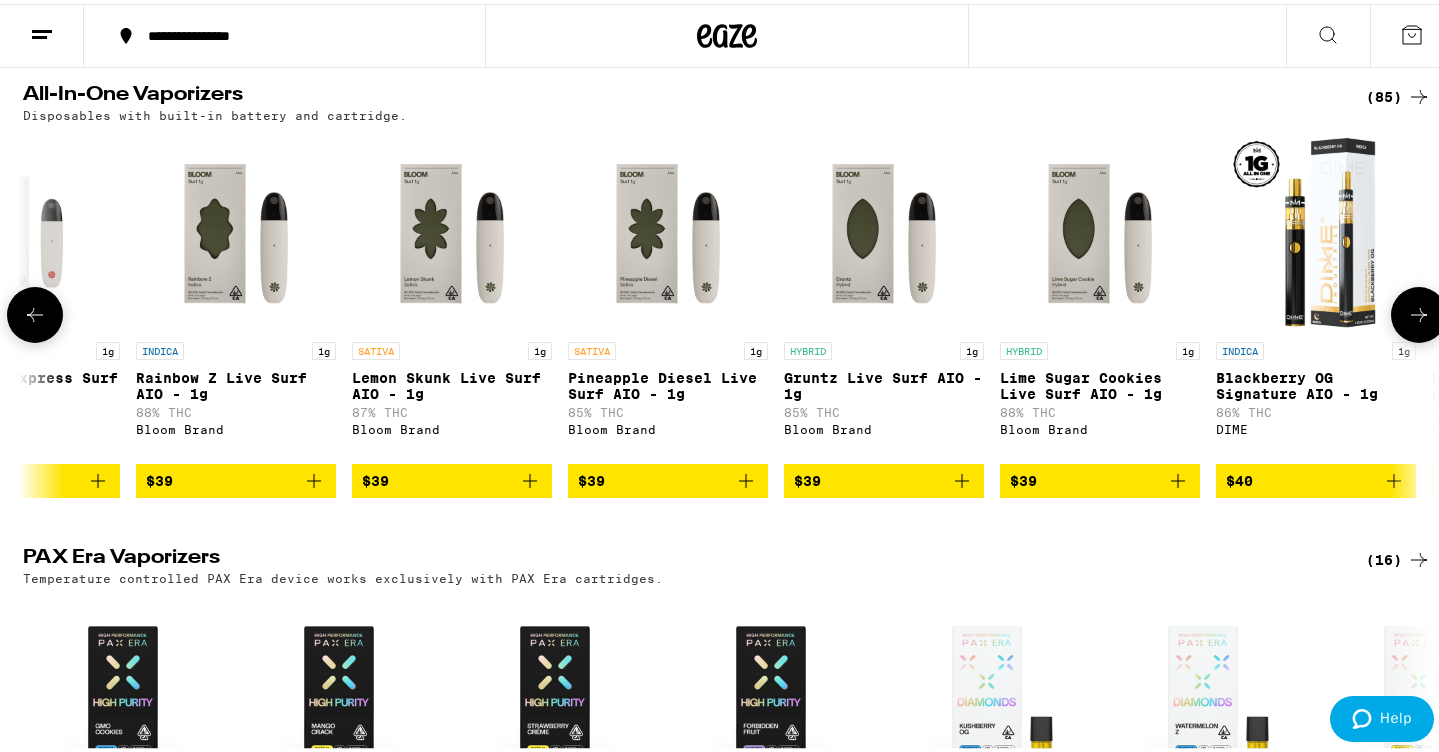 click 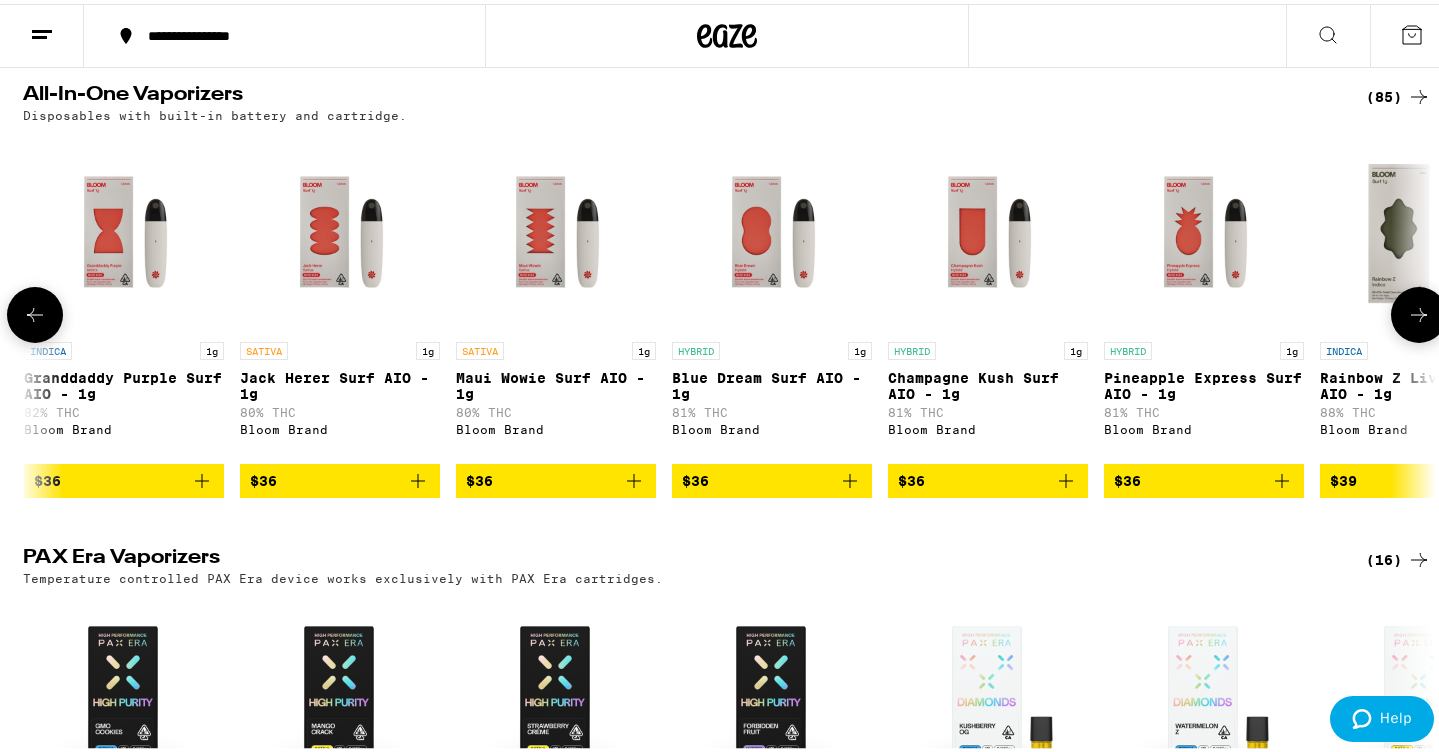 scroll, scrollTop: 0, scrollLeft: 13386, axis: horizontal 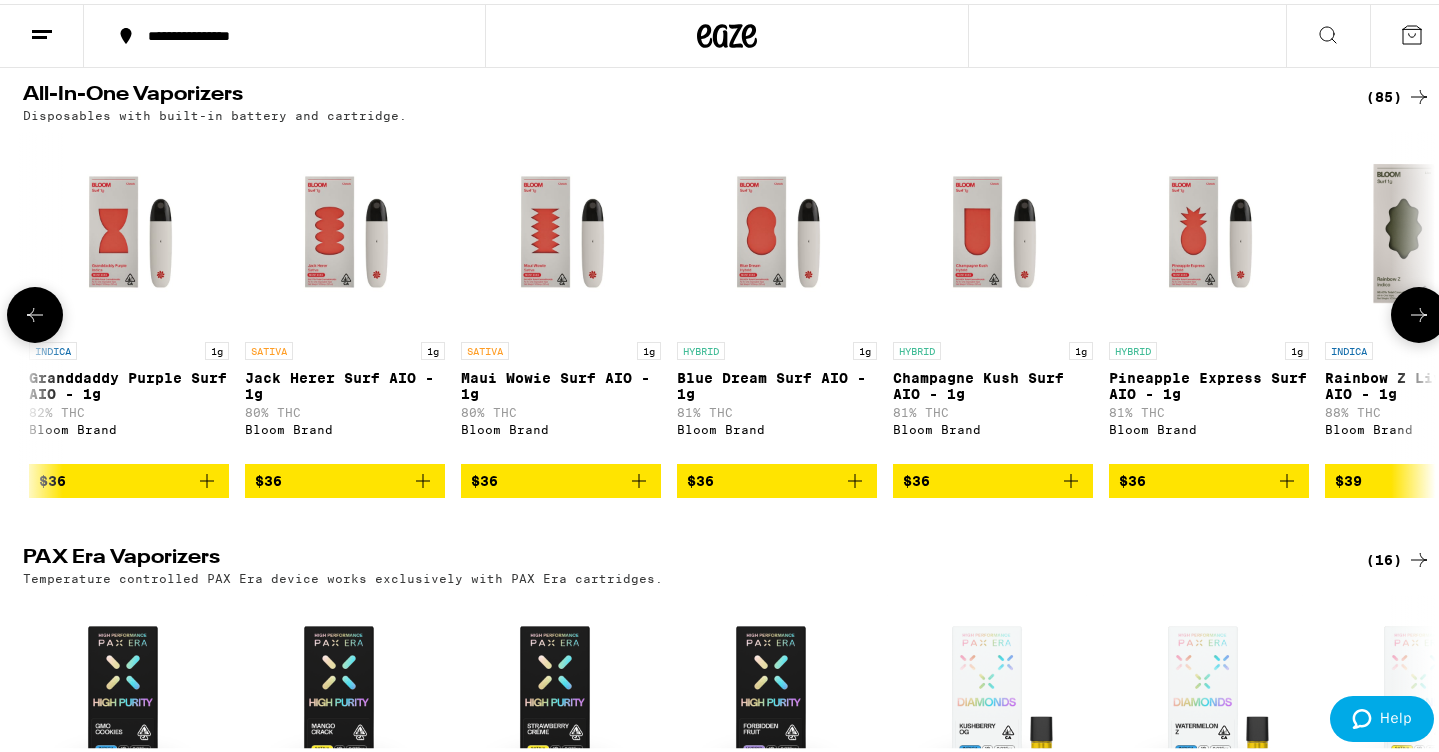 click 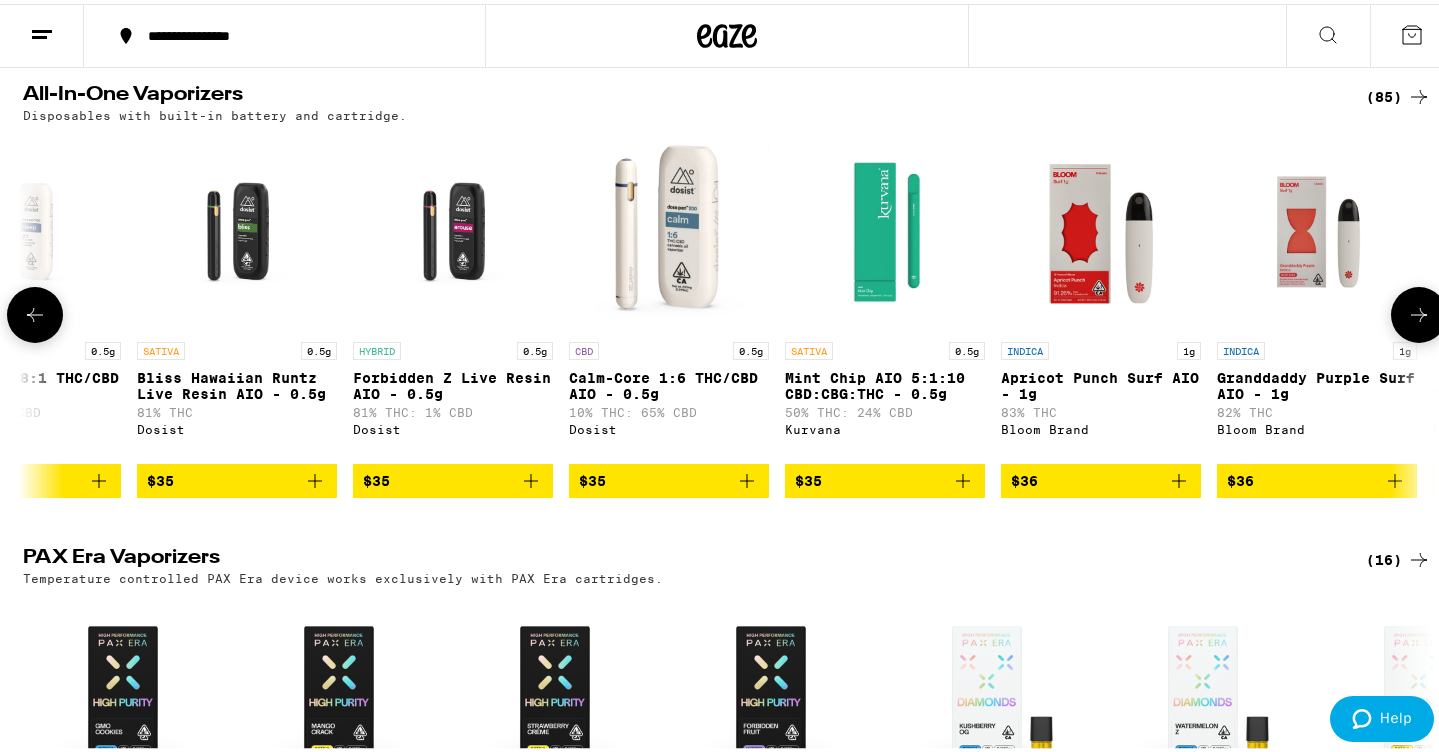 scroll, scrollTop: 0, scrollLeft: 12197, axis: horizontal 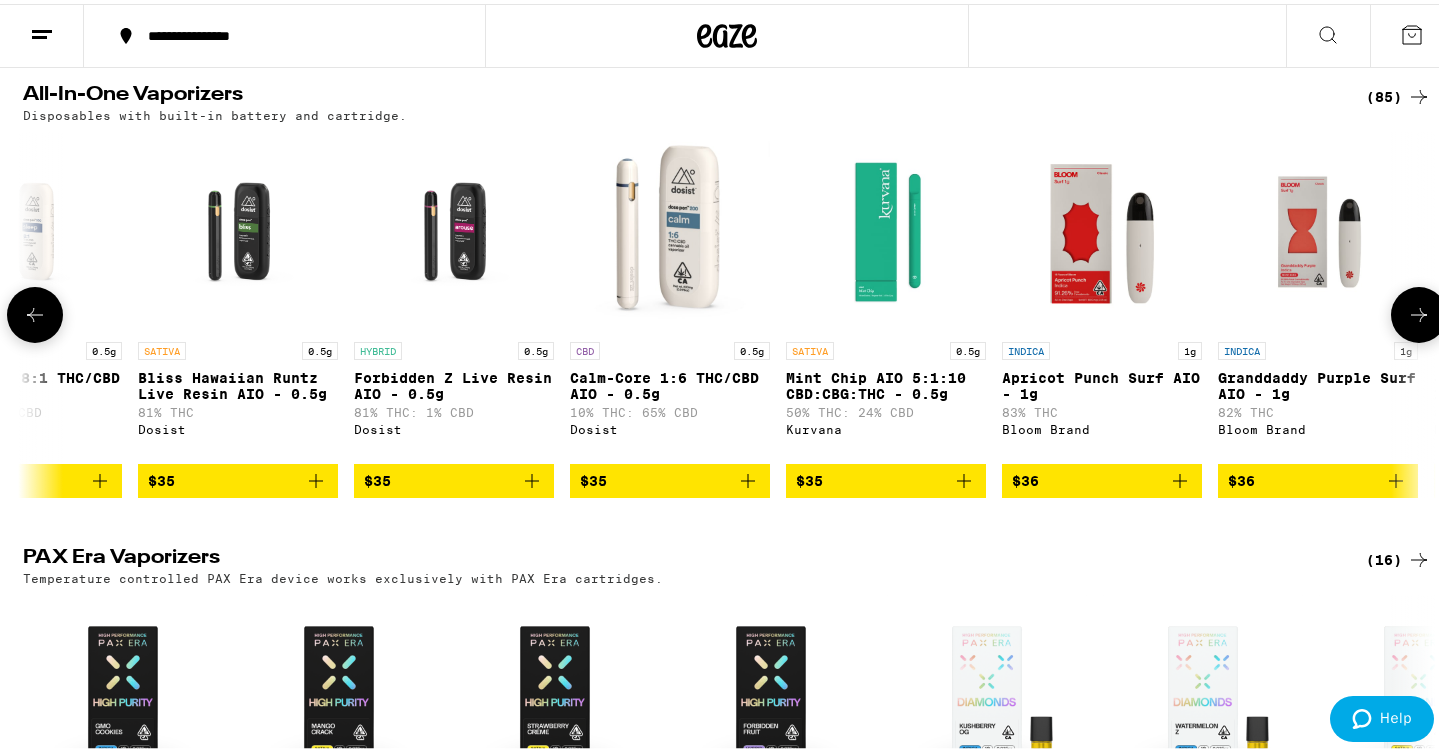 click 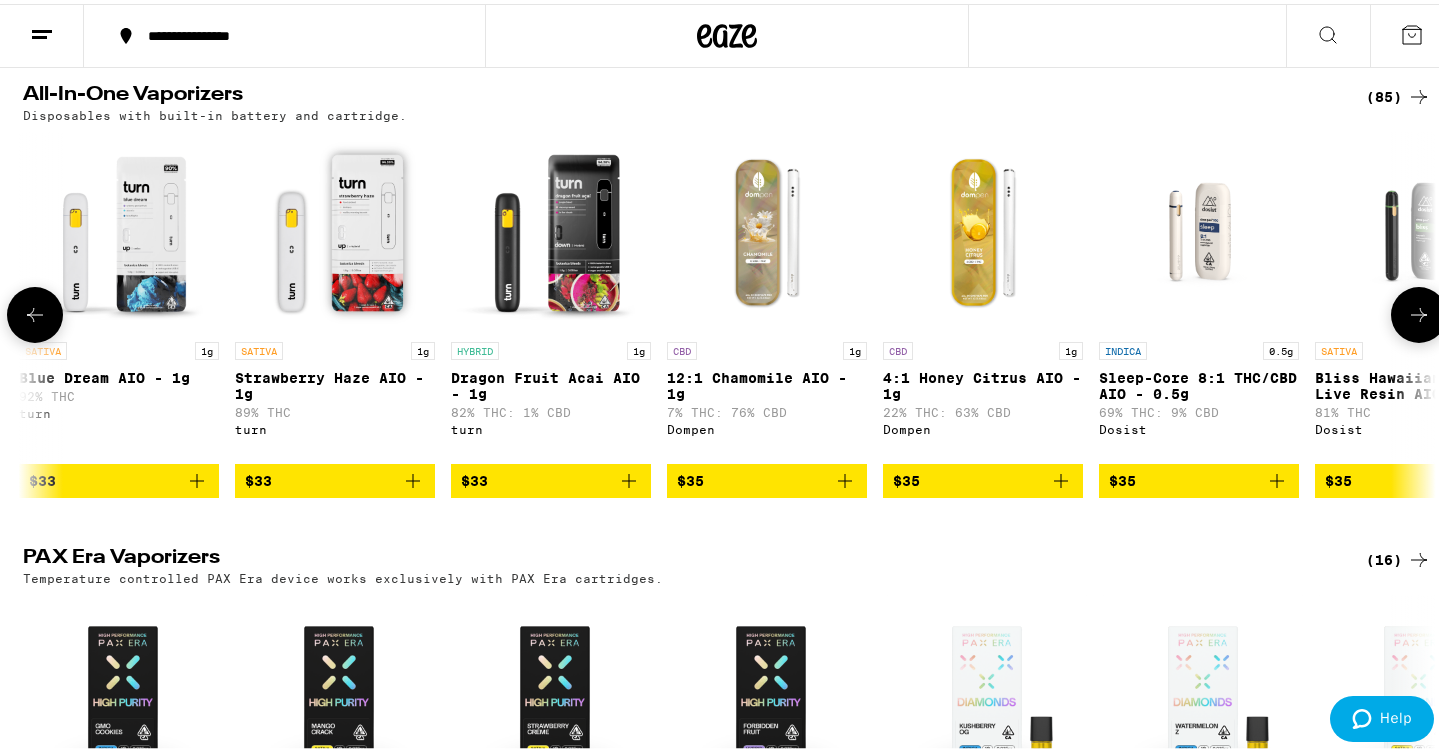 scroll, scrollTop: 0, scrollLeft: 11008, axis: horizontal 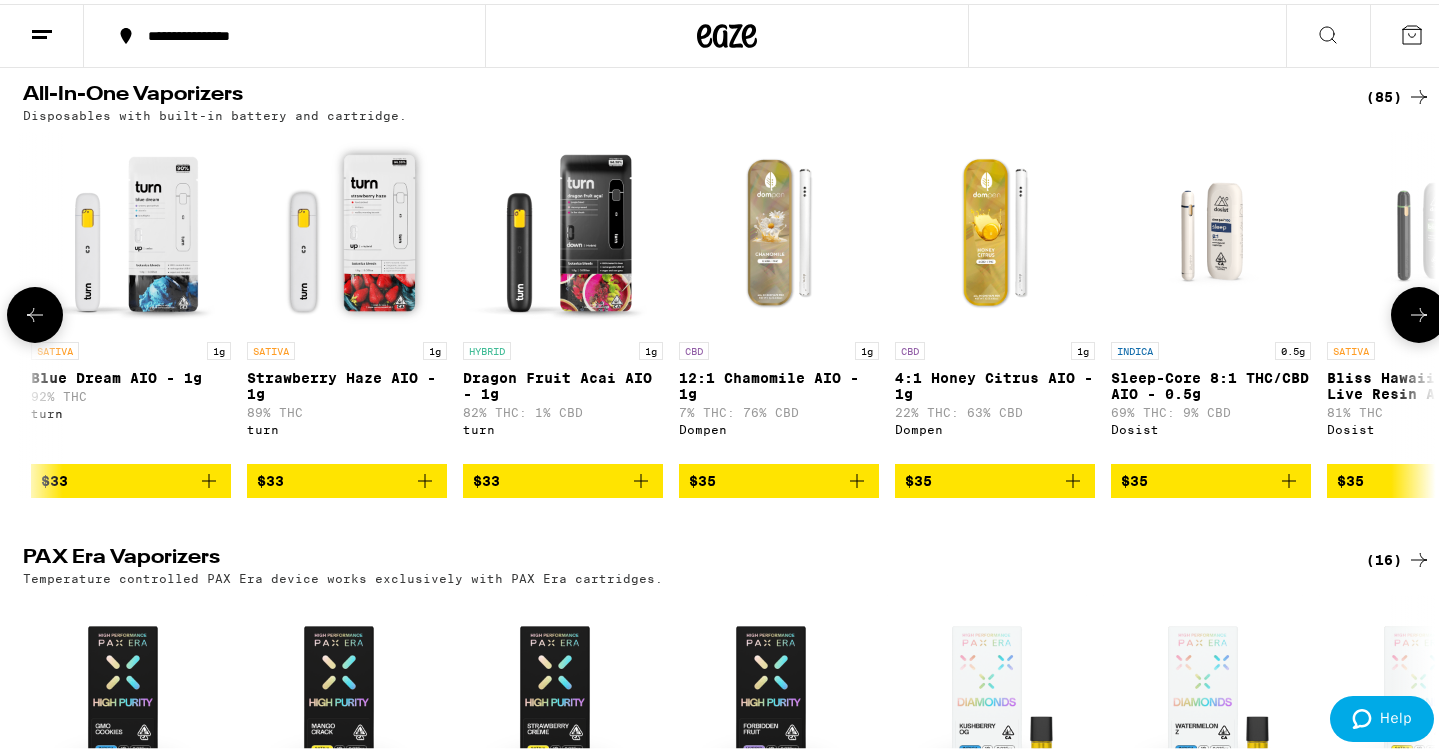 click 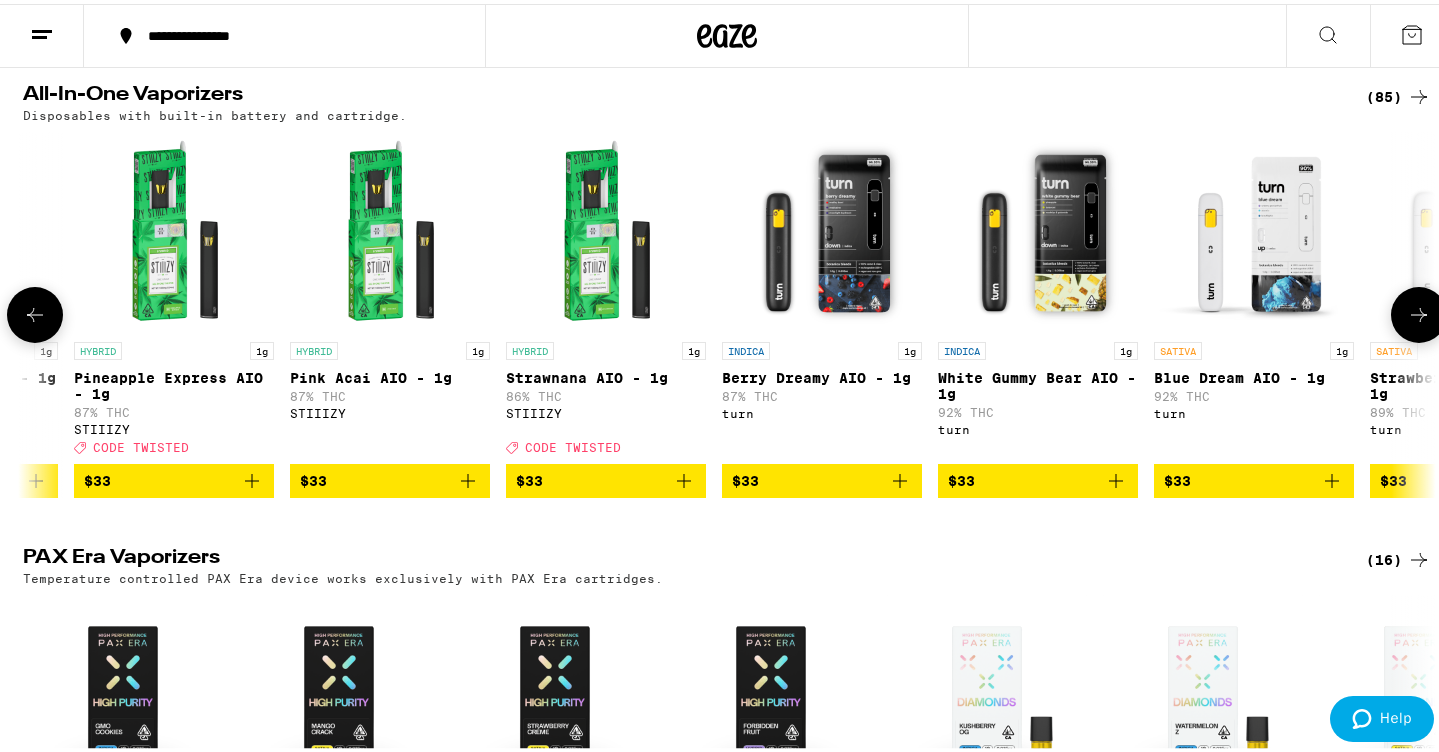 scroll, scrollTop: 0, scrollLeft: 9819, axis: horizontal 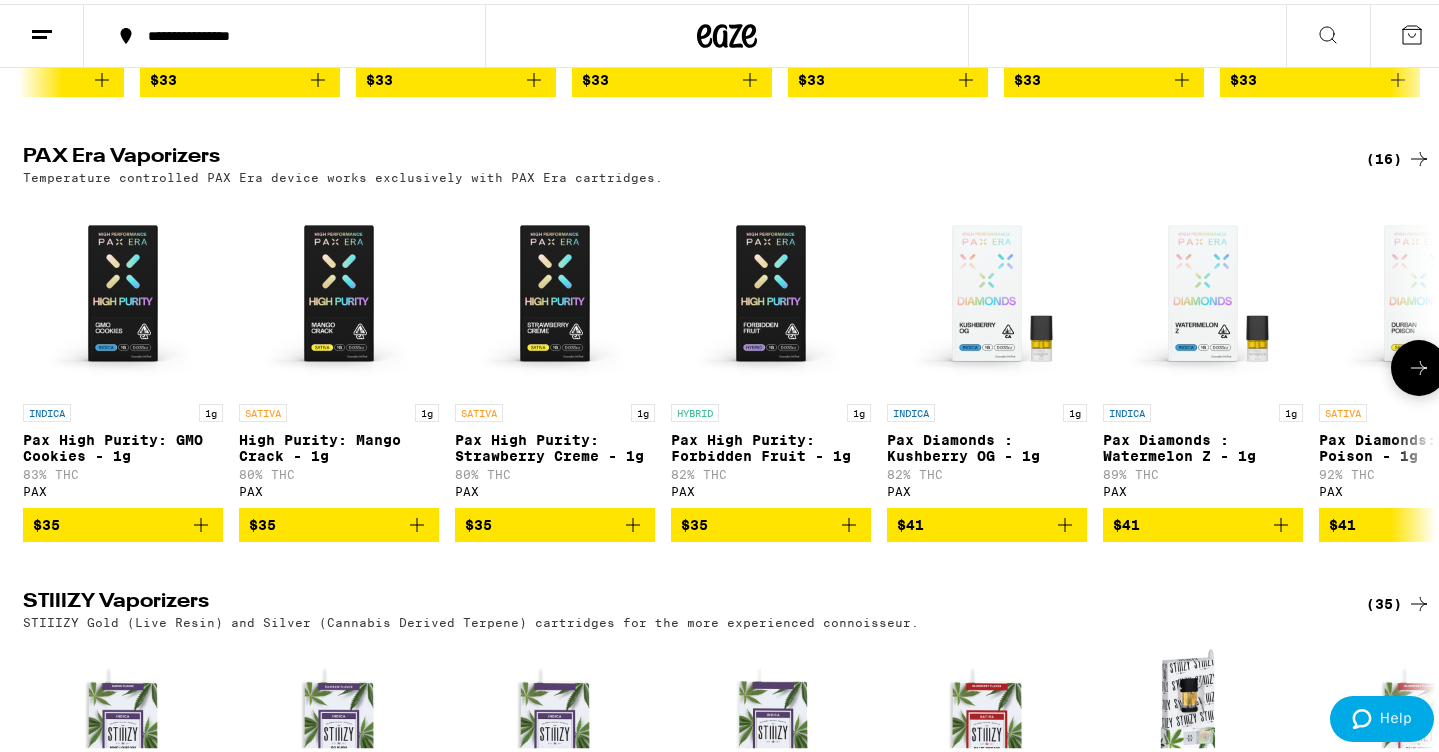 click 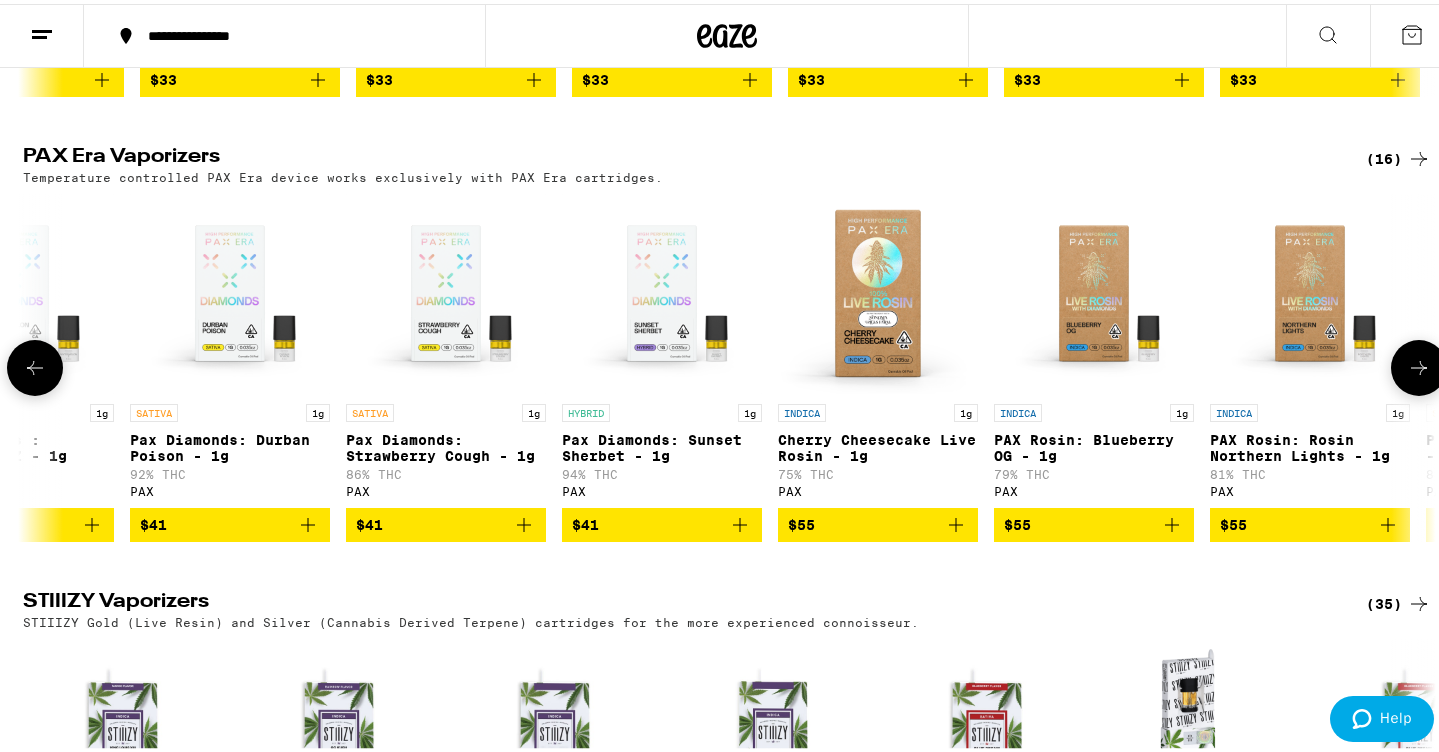 click at bounding box center [1419, 364] 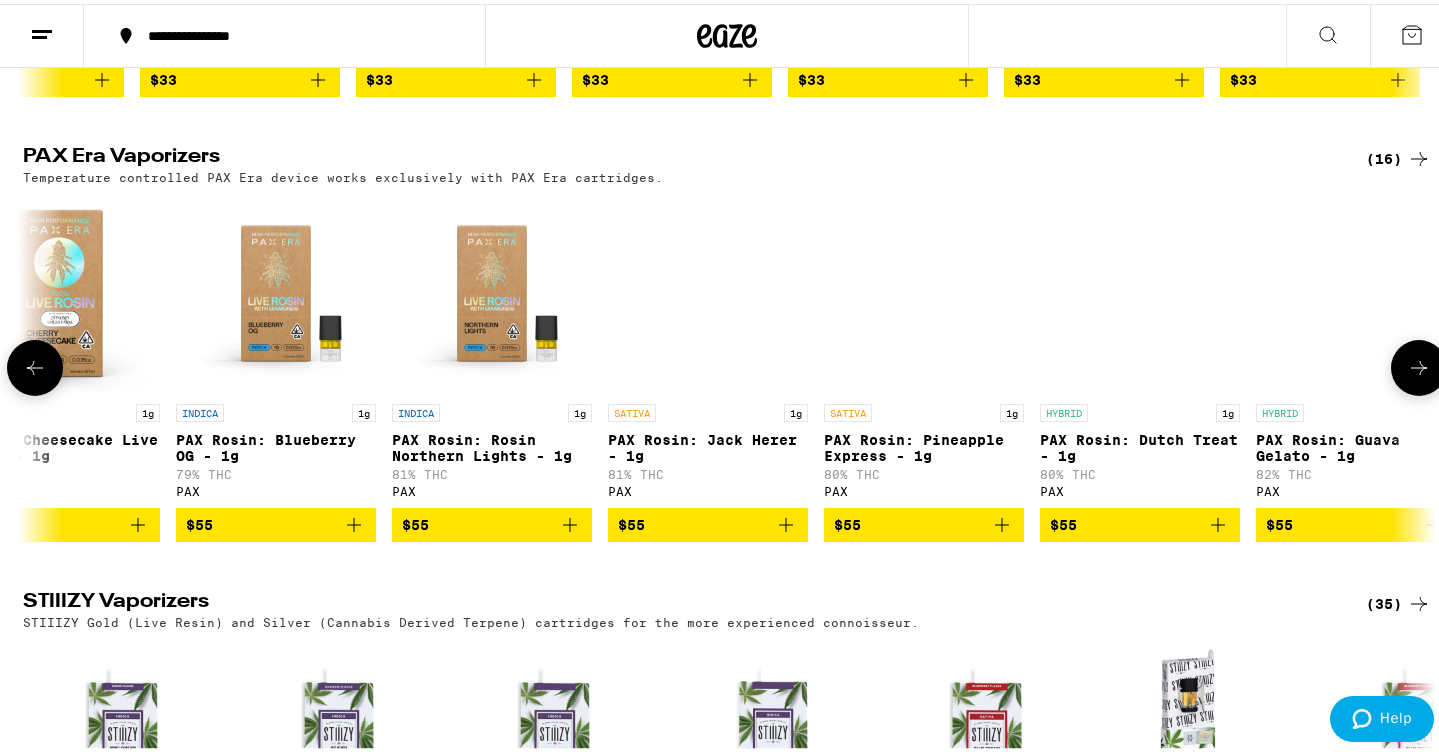 scroll, scrollTop: 0, scrollLeft: 2049, axis: horizontal 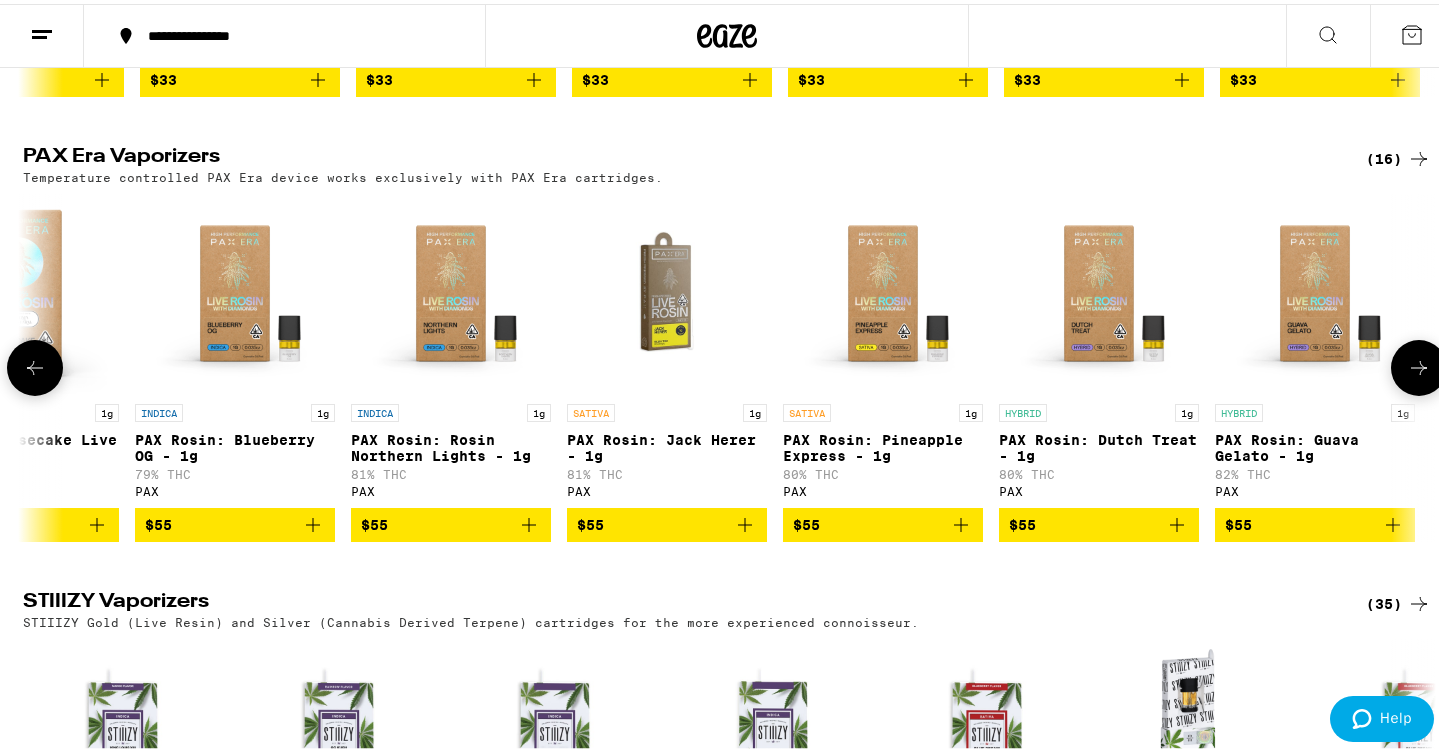 click at bounding box center (1419, 364) 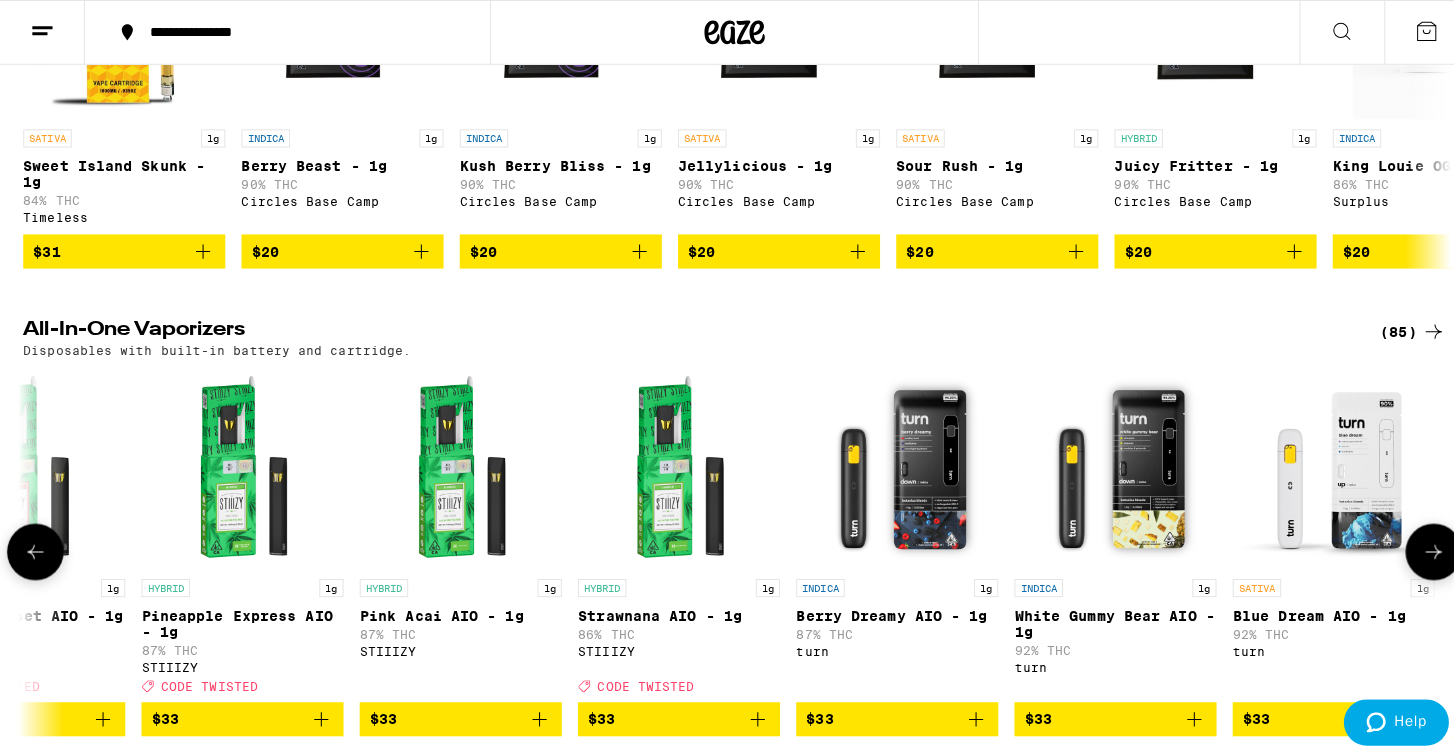 scroll, scrollTop: 0, scrollLeft: 0, axis: both 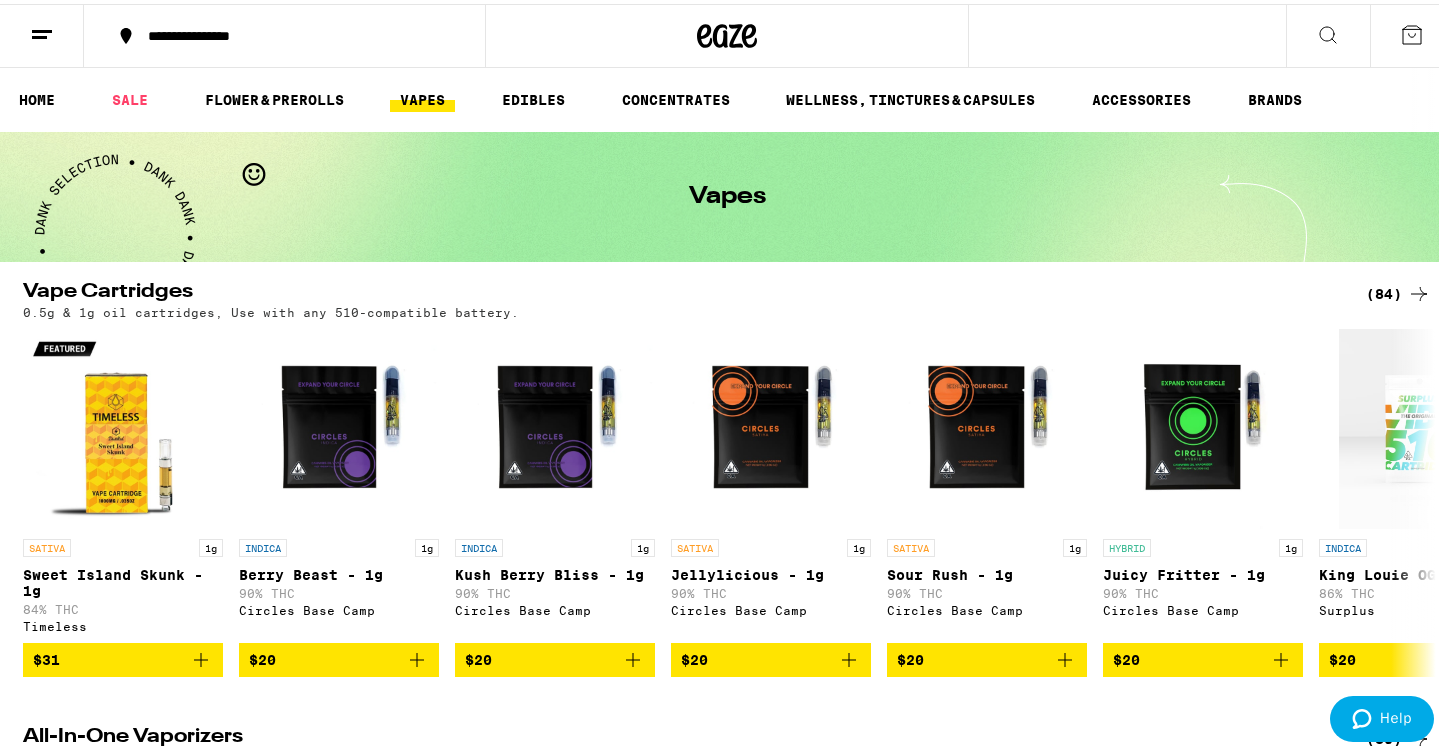 click at bounding box center [1328, 32] 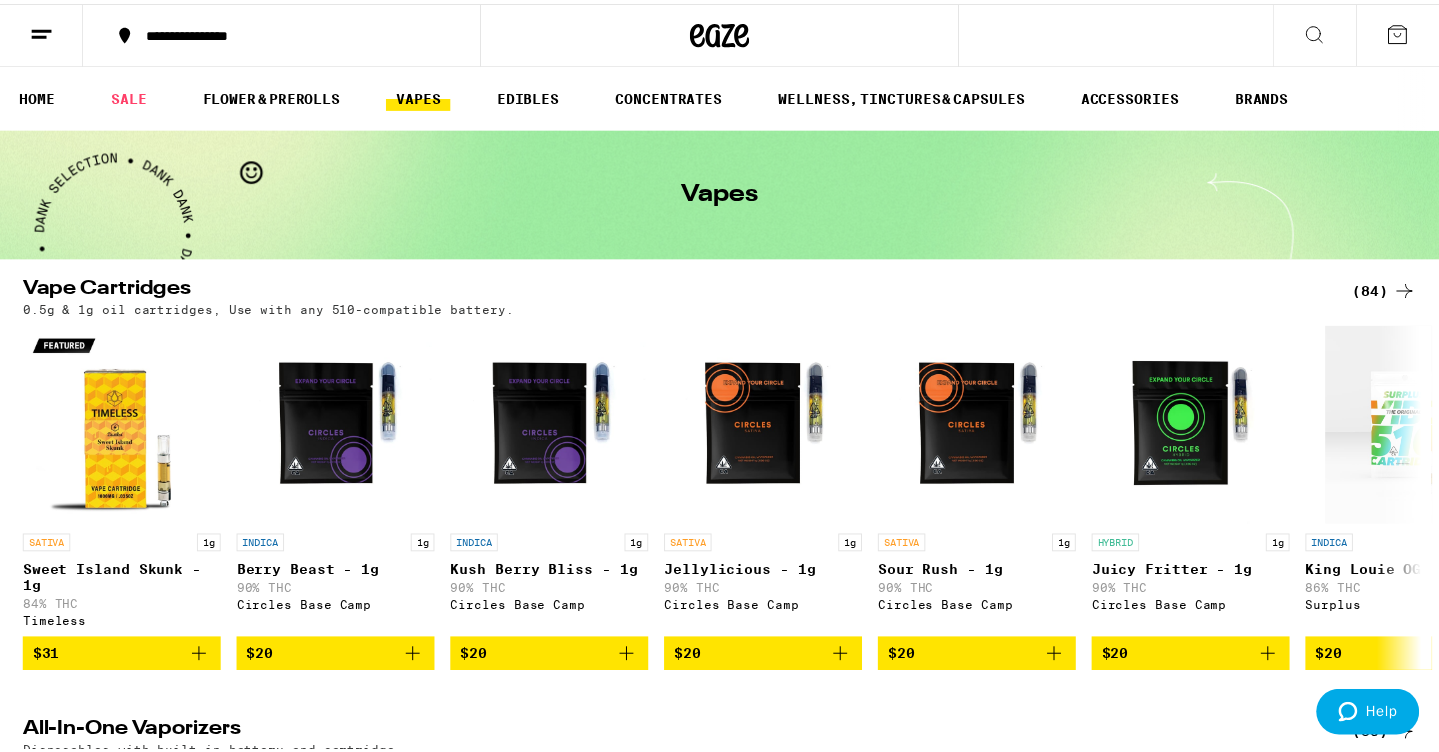 scroll, scrollTop: 0, scrollLeft: 2048, axis: horizontal 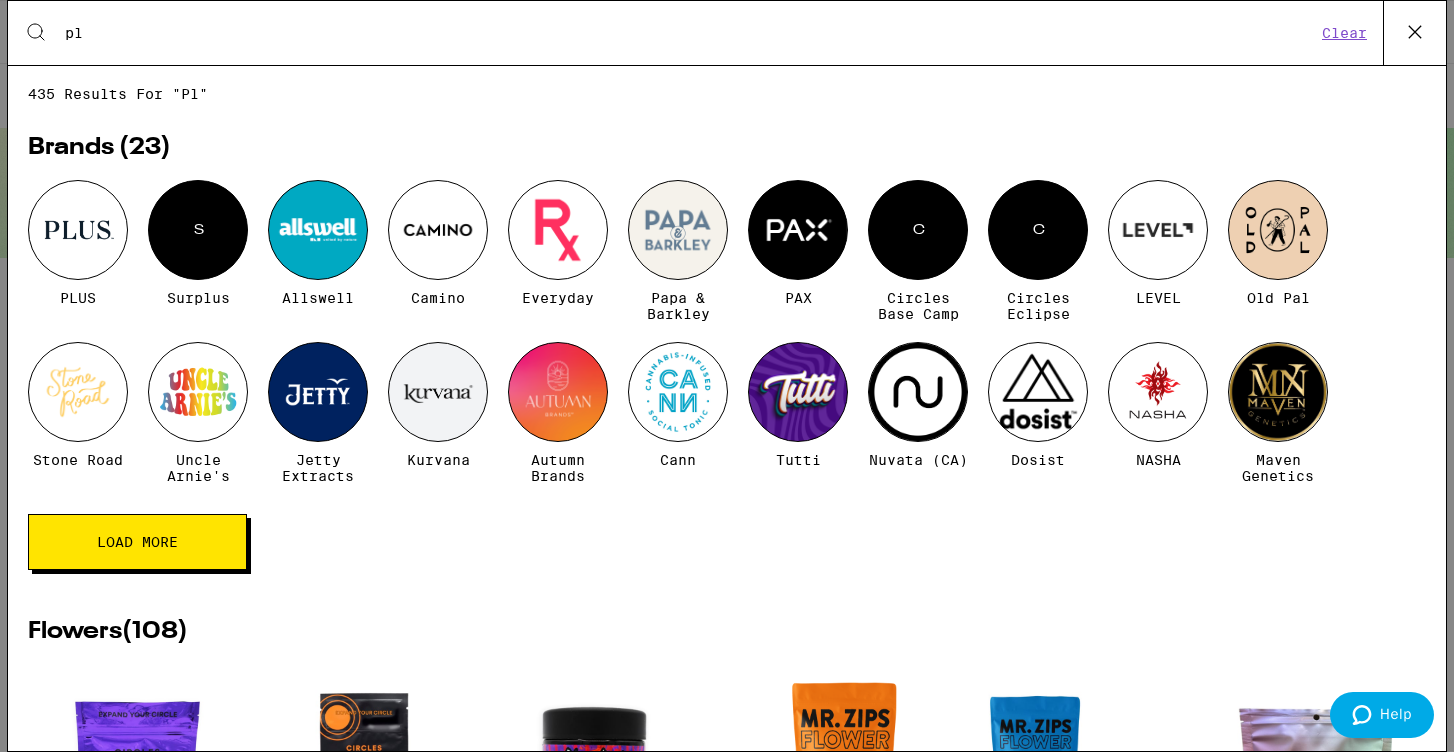 type on "p" 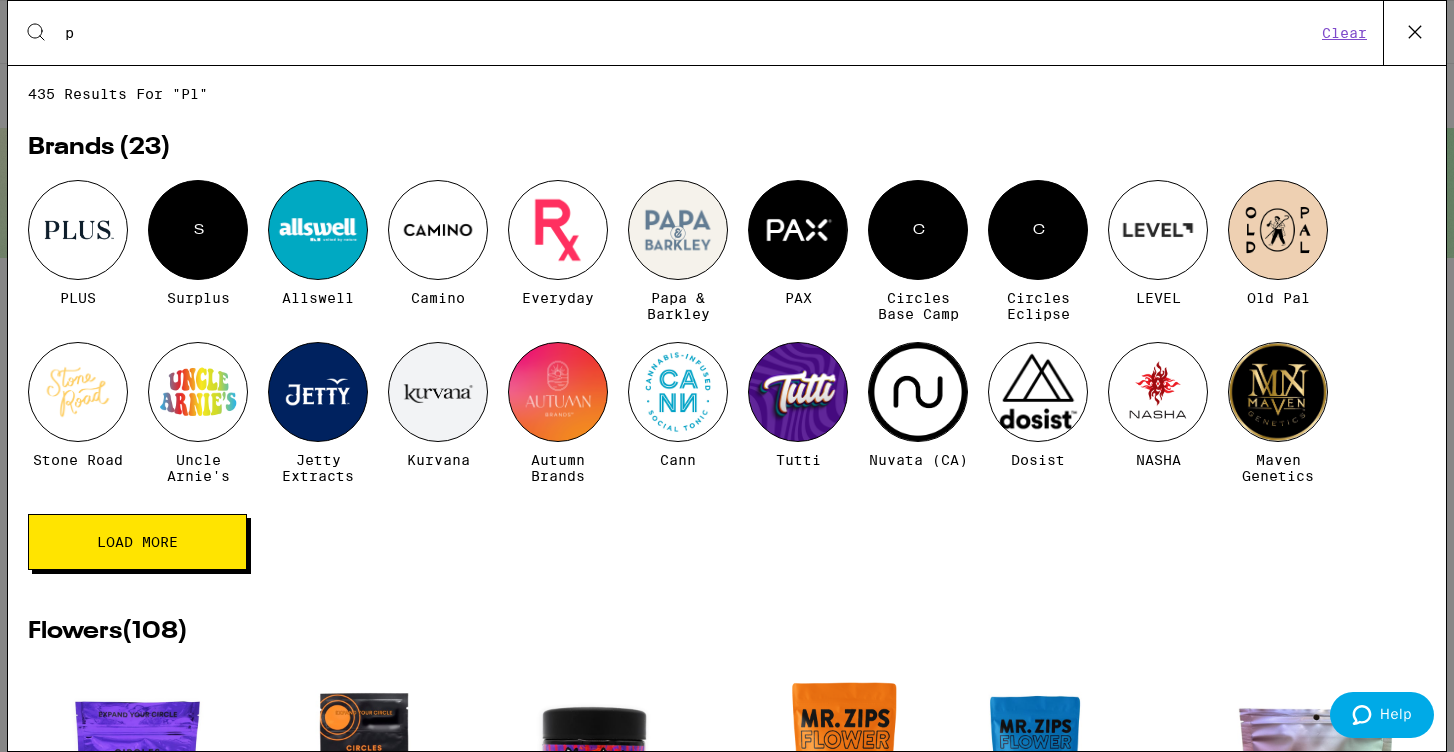 type 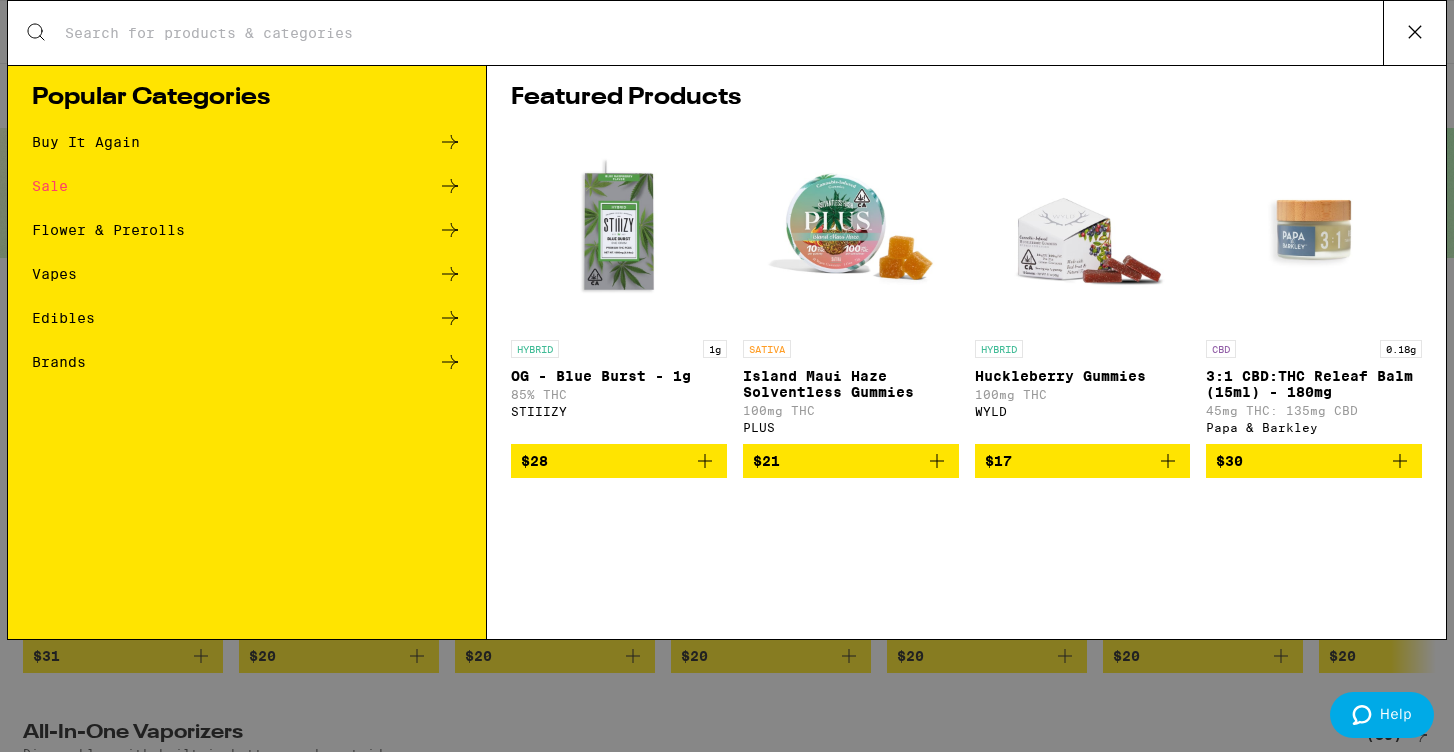 click on "Search for Products Popular Categories Buy It Again Sale Flower & Prerolls Vapes Edibles Brands Featured Products HYBRID 1g OG - Blue Burst - 1g 85% THC STIIIZY $28 SATIVA Island Maui Haze Solventless Gummies 100mg THC PLUS $21 HYBRID Huckleberry Gummies 100mg THC WYLD $17 CBD 0.18g 3:1 CBD:THC Releaf Balm (15ml) - 180mg 45mg THC: 135mg CBD Papa & Barkley $30" at bounding box center (727, 376) 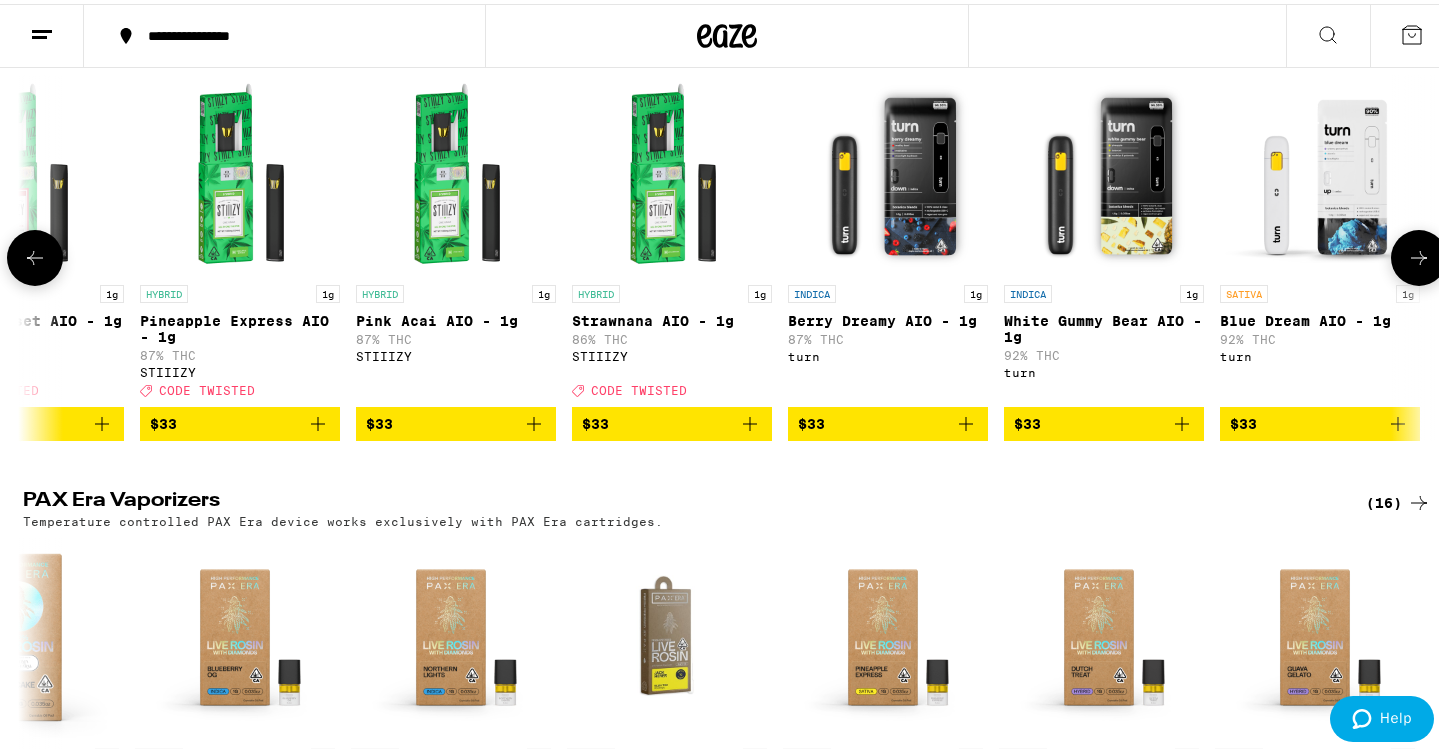 scroll, scrollTop: 697, scrollLeft: 0, axis: vertical 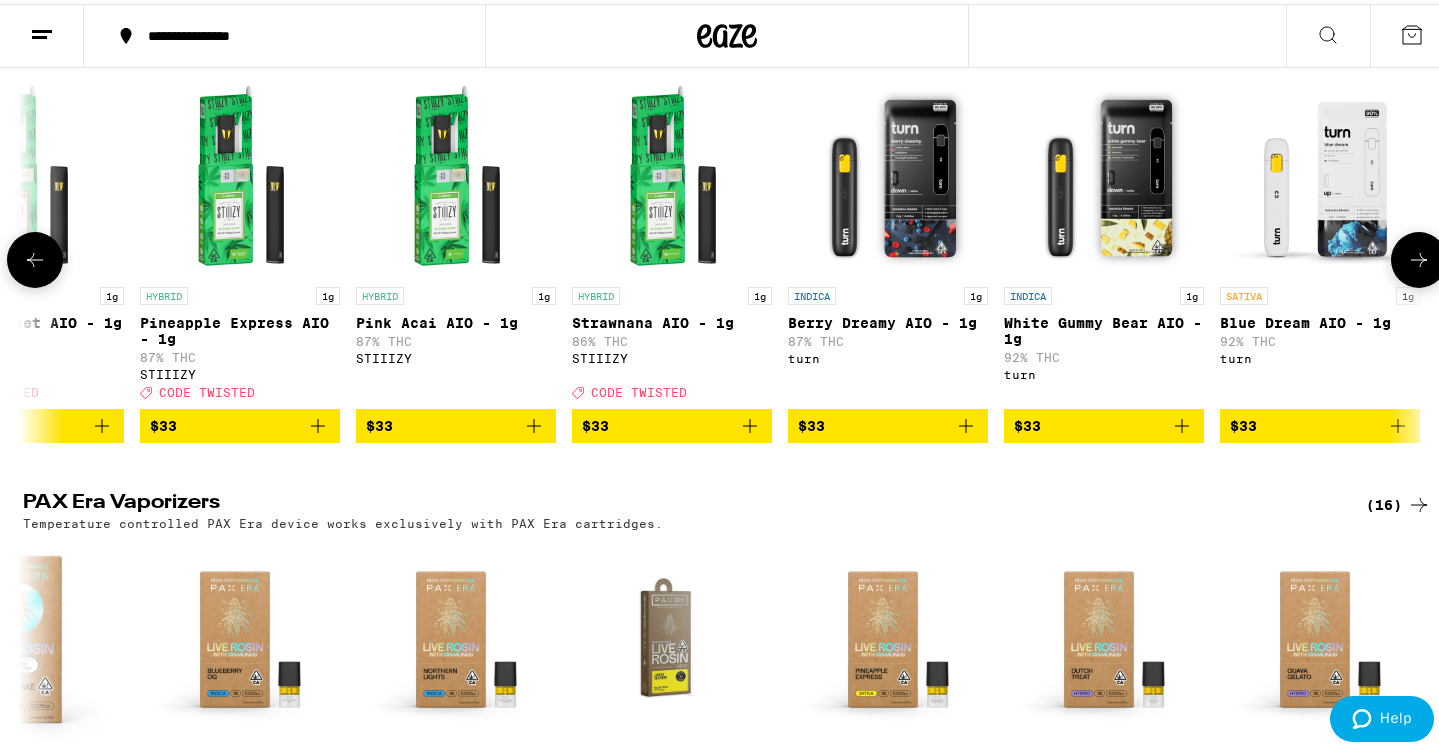 click at bounding box center [1419, 256] 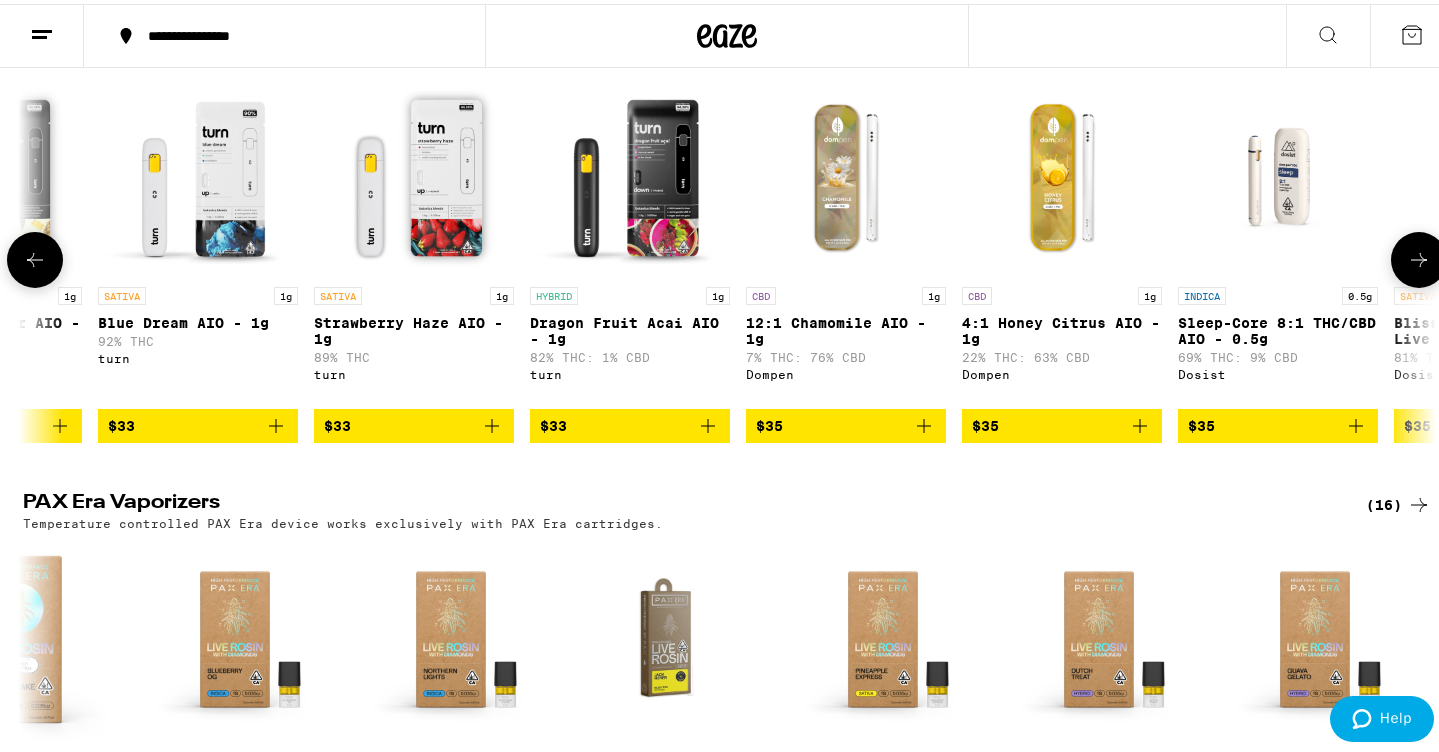 scroll, scrollTop: 0, scrollLeft: 11008, axis: horizontal 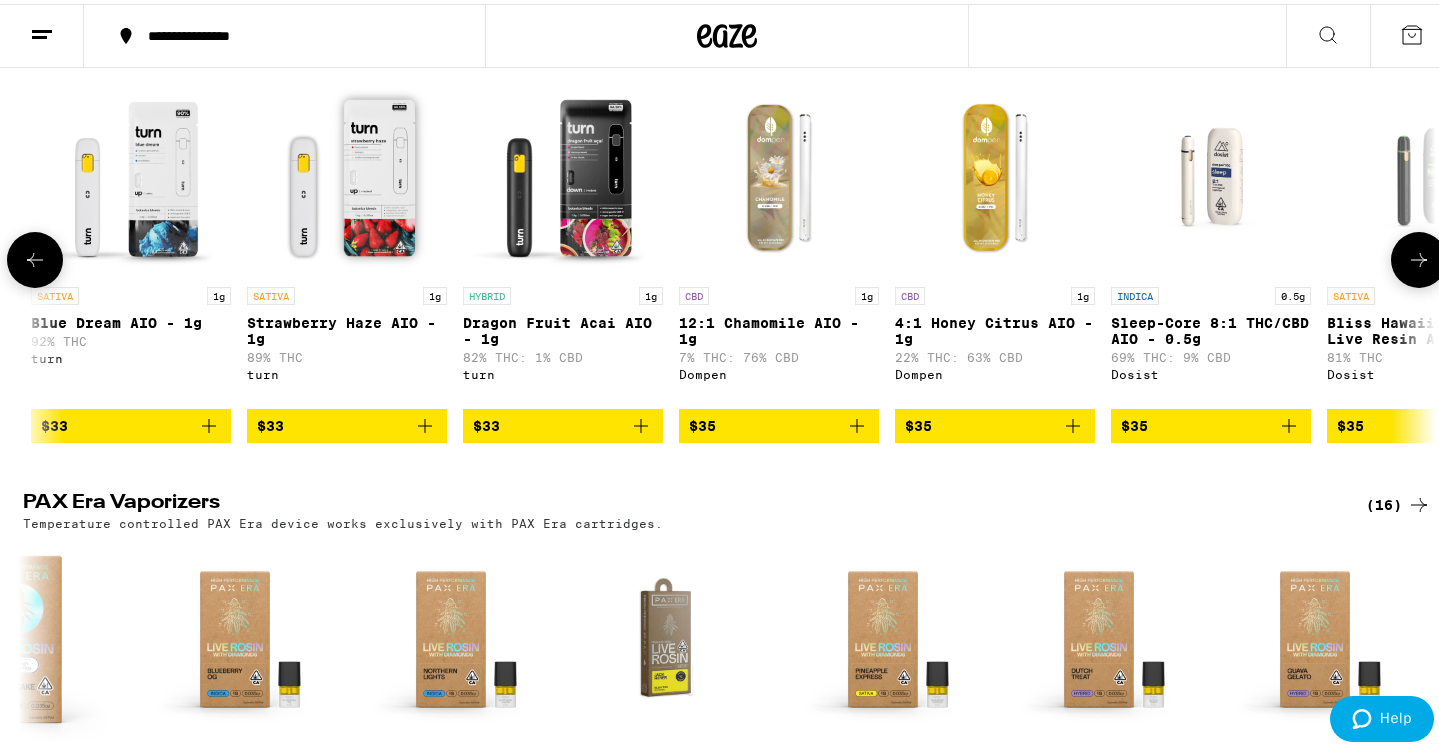 click at bounding box center (1419, 256) 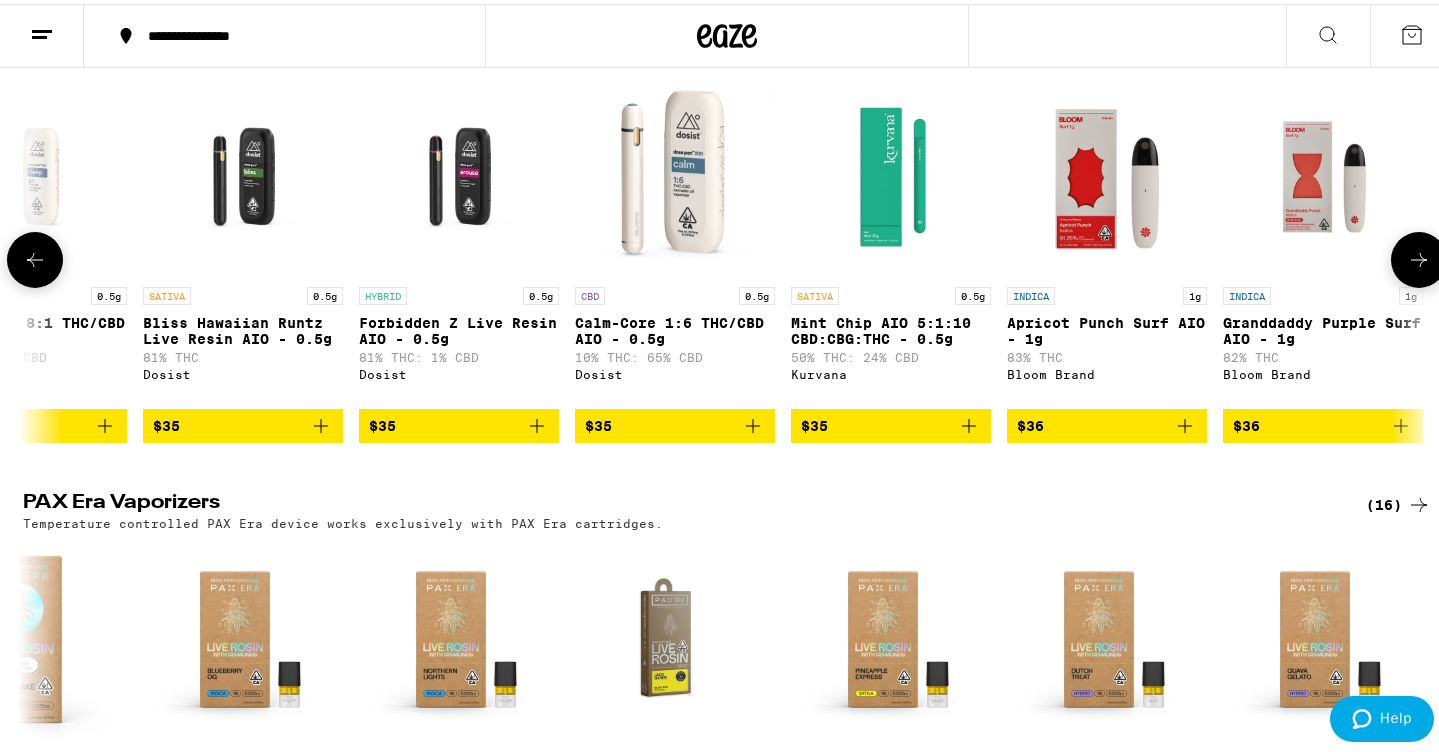 scroll, scrollTop: 0, scrollLeft: 12197, axis: horizontal 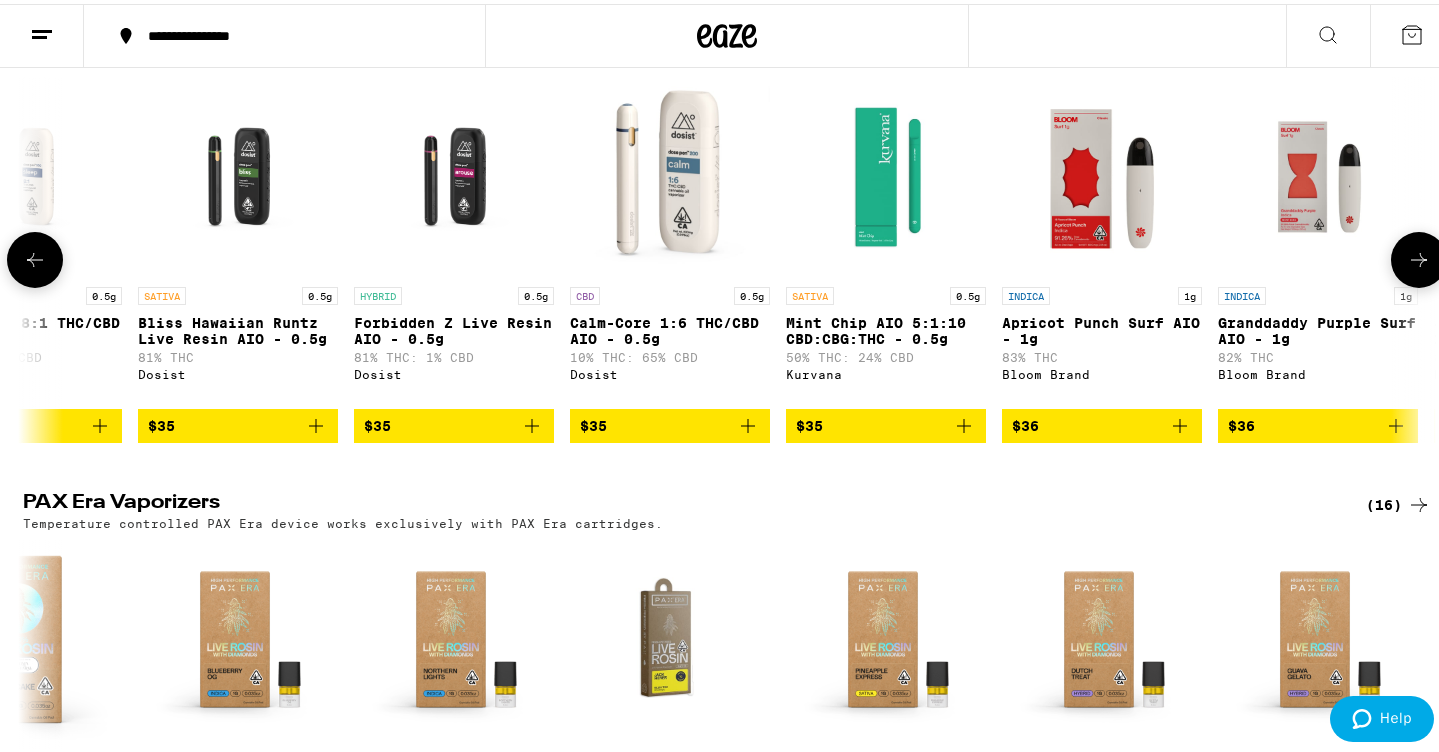 click at bounding box center [1419, 256] 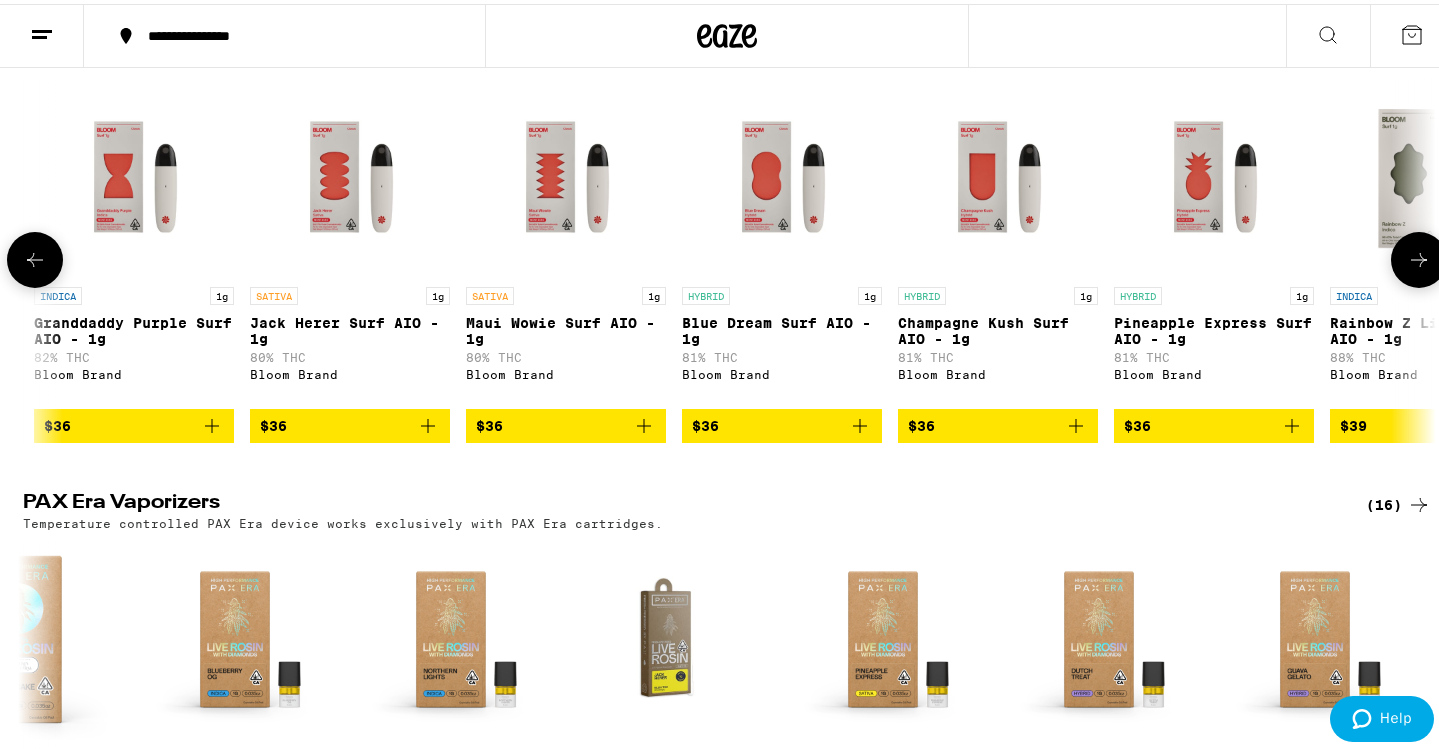 scroll, scrollTop: 0, scrollLeft: 13386, axis: horizontal 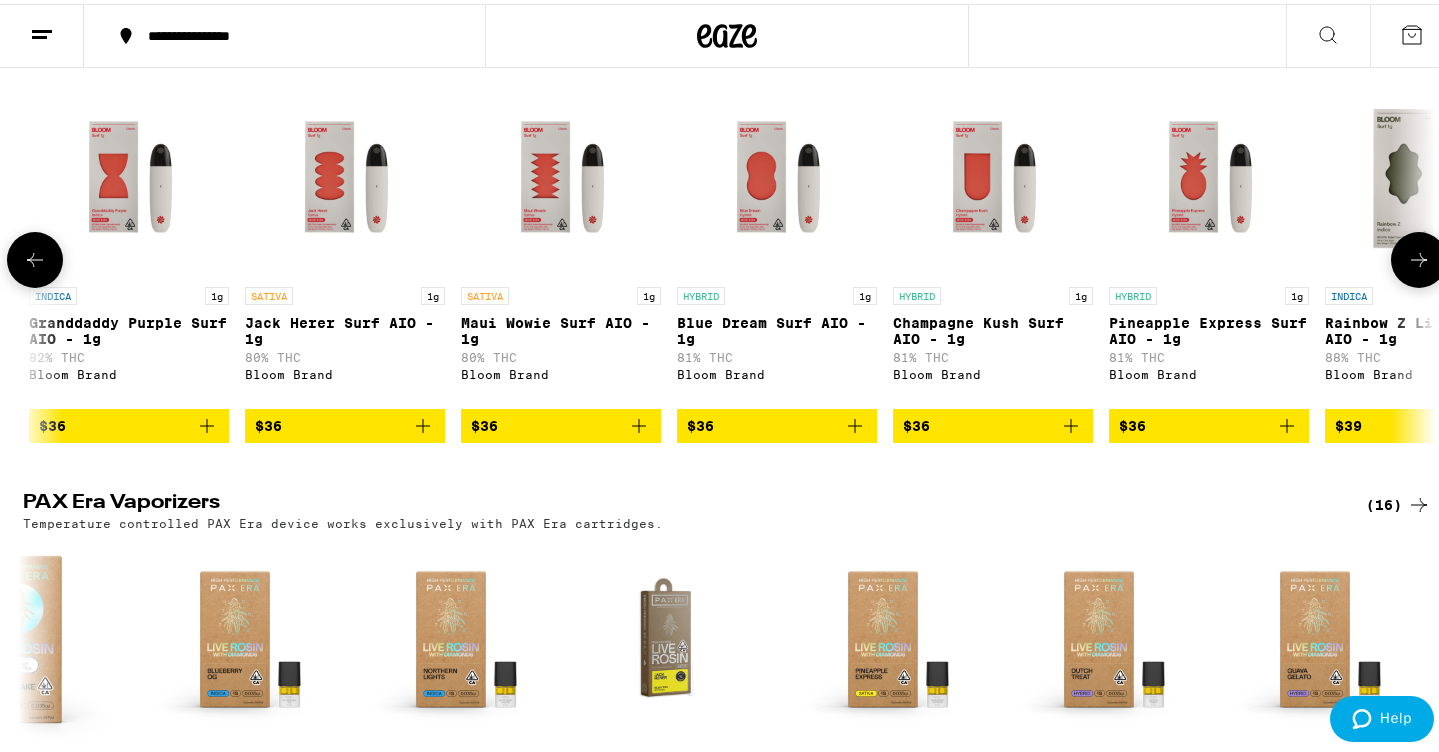 click at bounding box center [1419, 256] 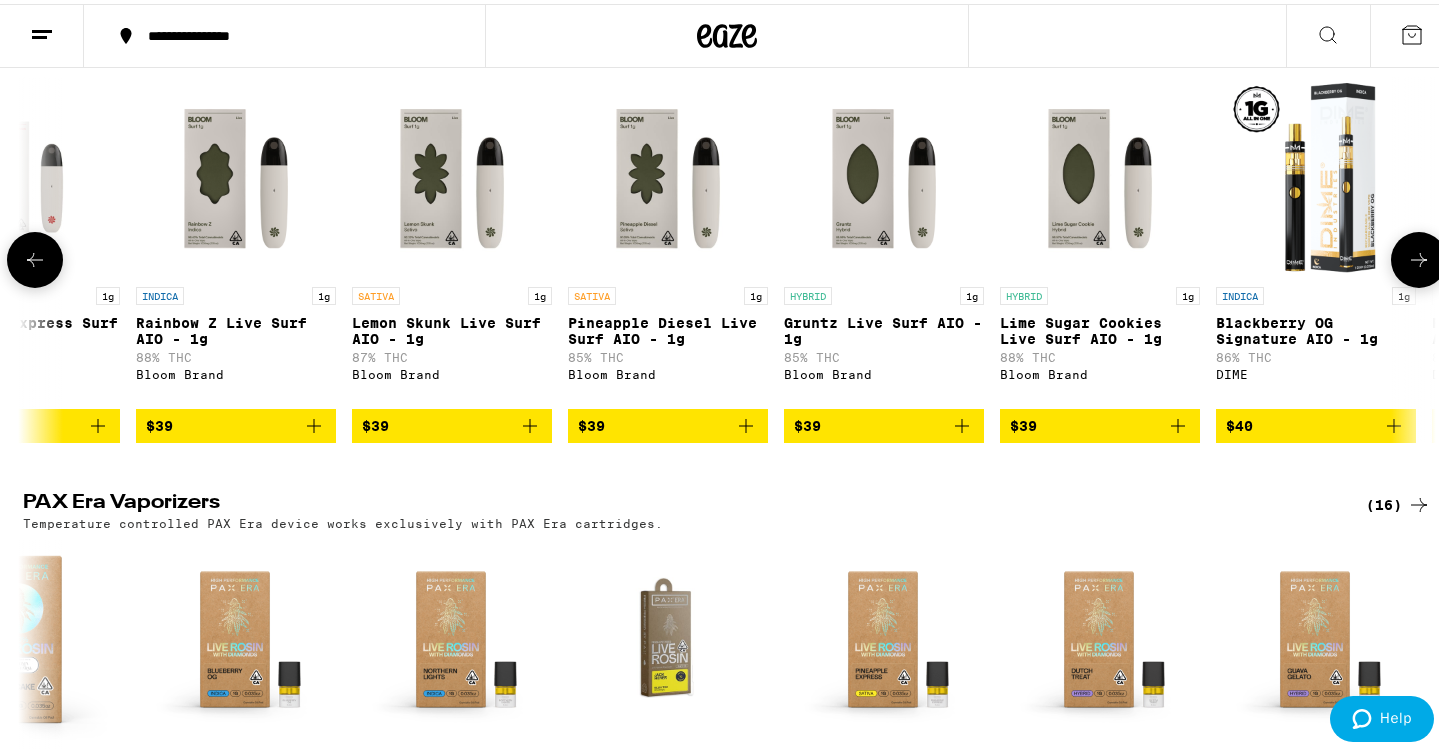 click at bounding box center (1419, 256) 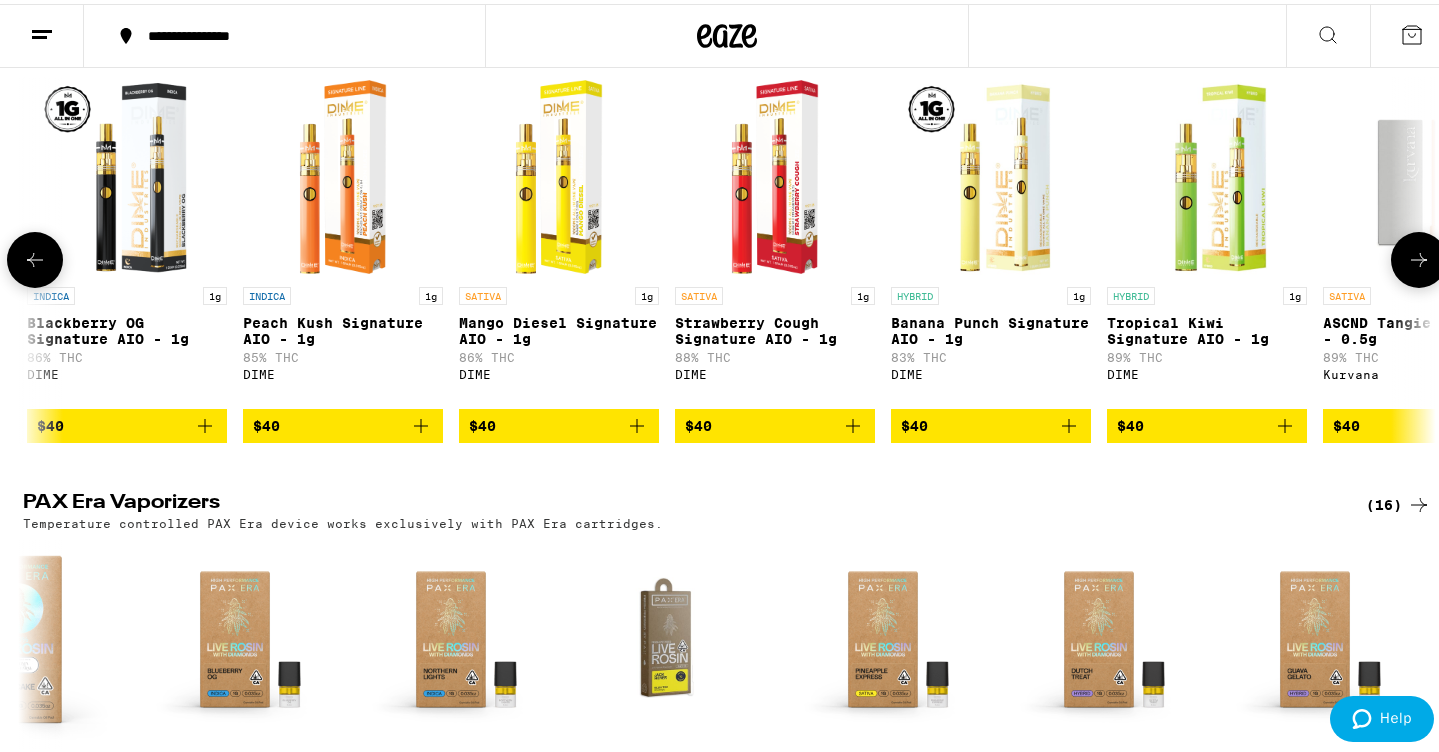 click at bounding box center [1419, 256] 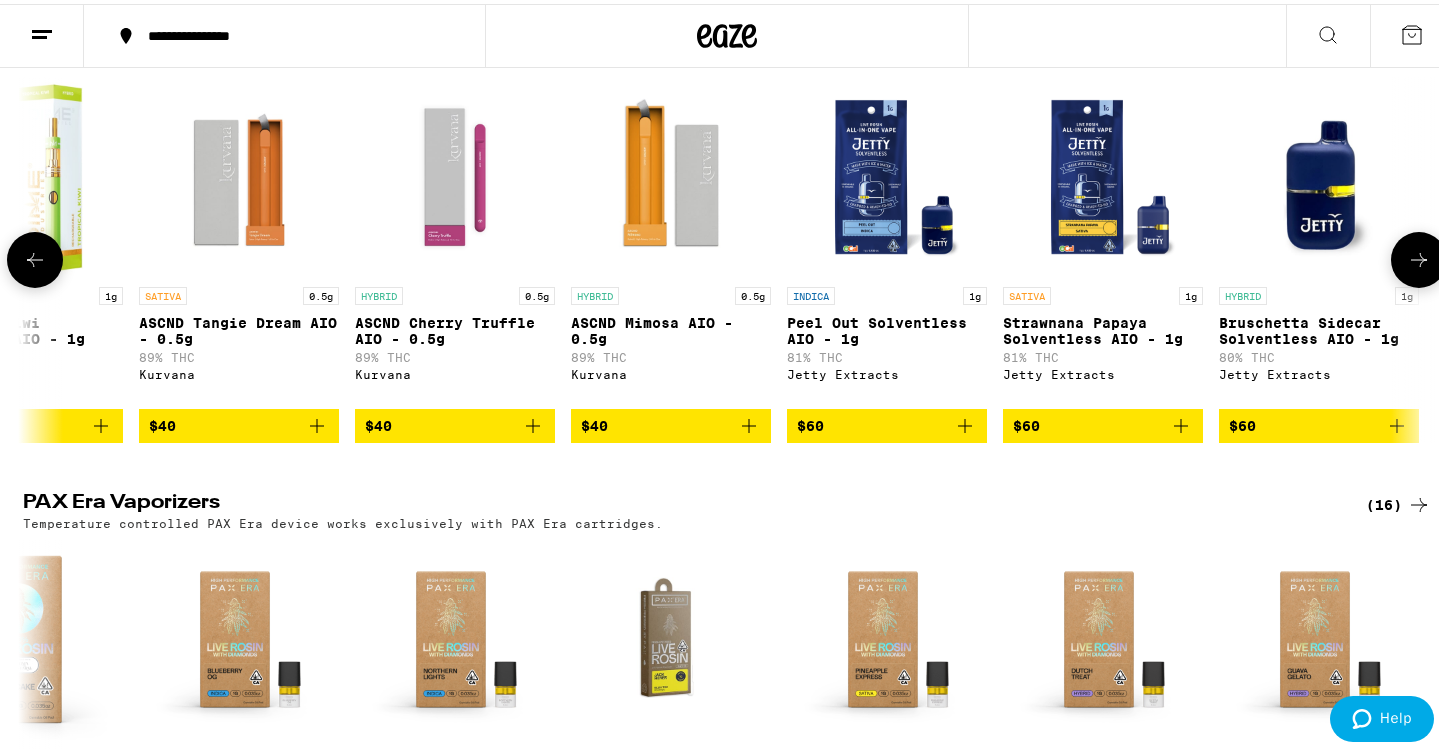 scroll, scrollTop: 0, scrollLeft: 16953, axis: horizontal 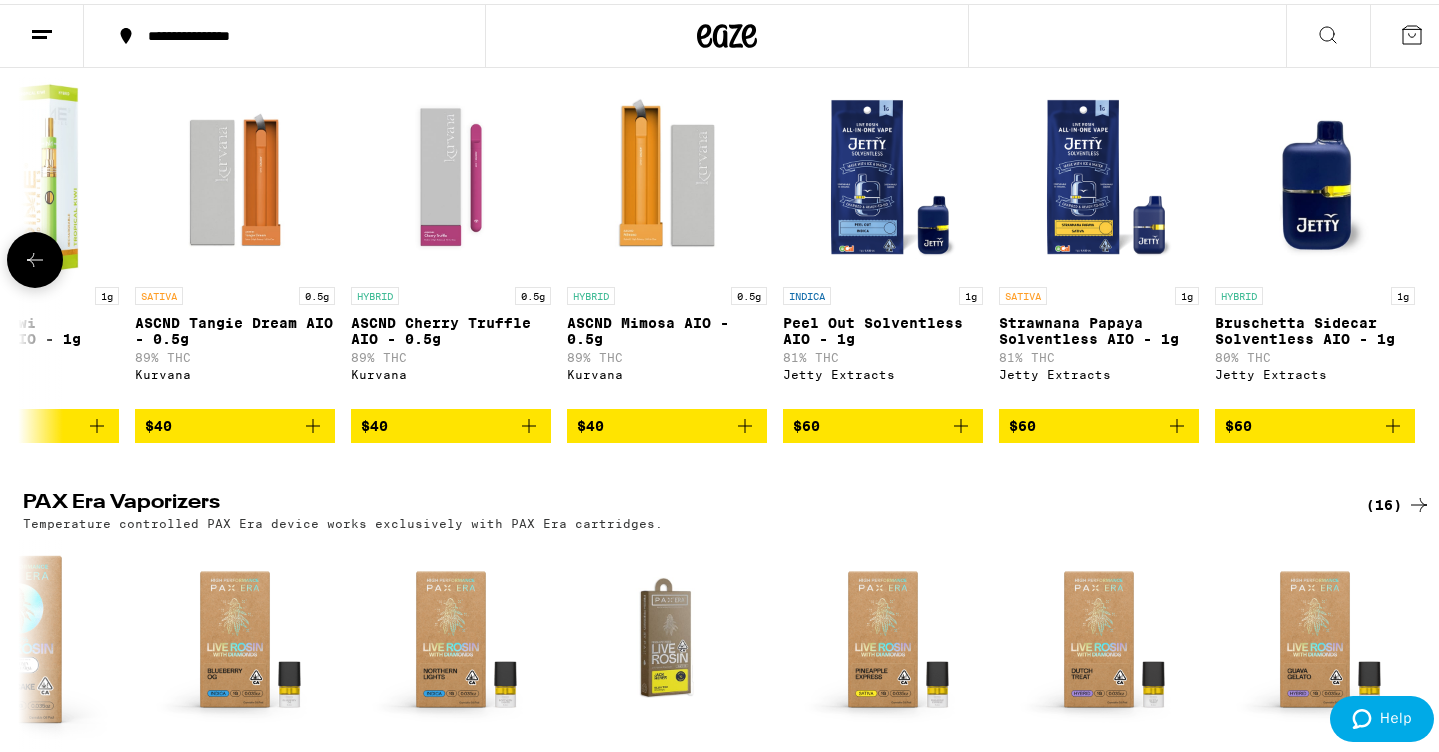 click at bounding box center (1419, 256) 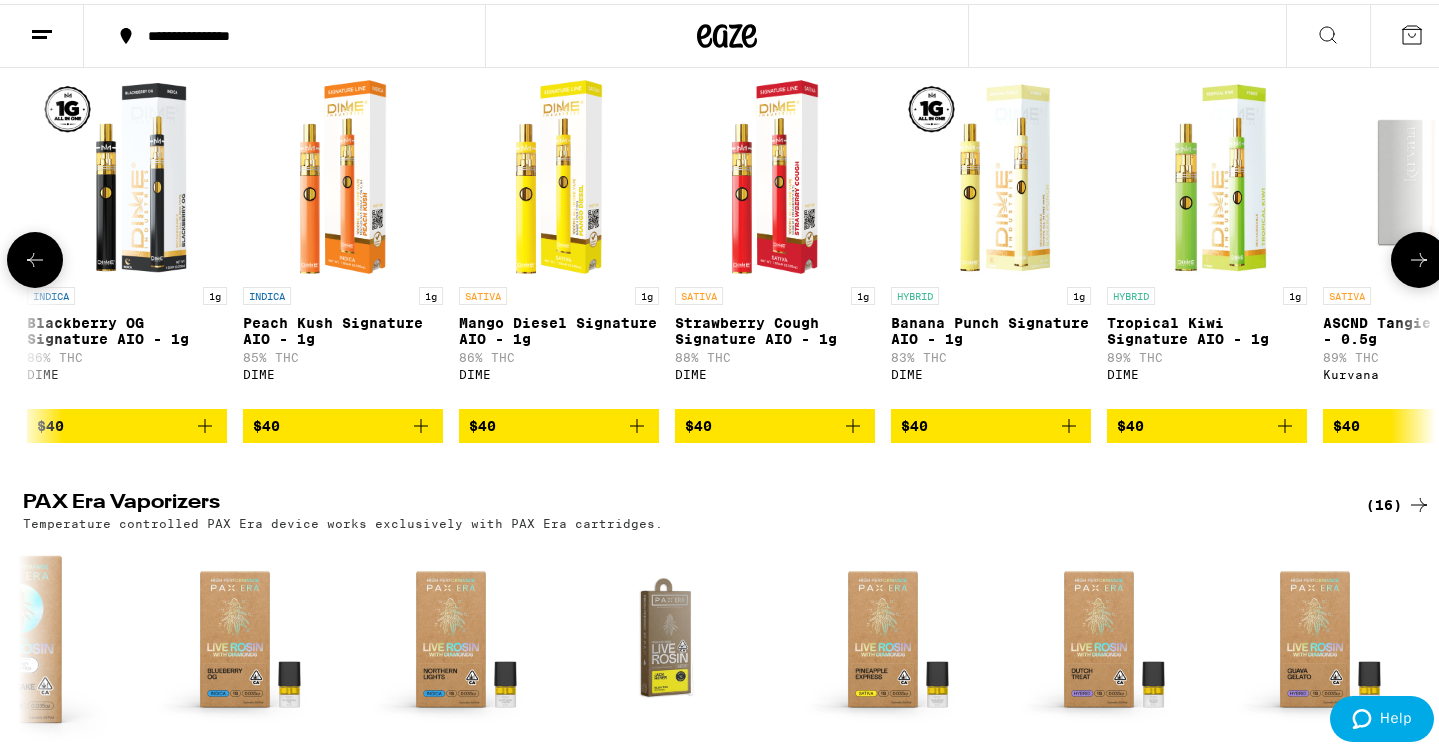 click at bounding box center [35, 256] 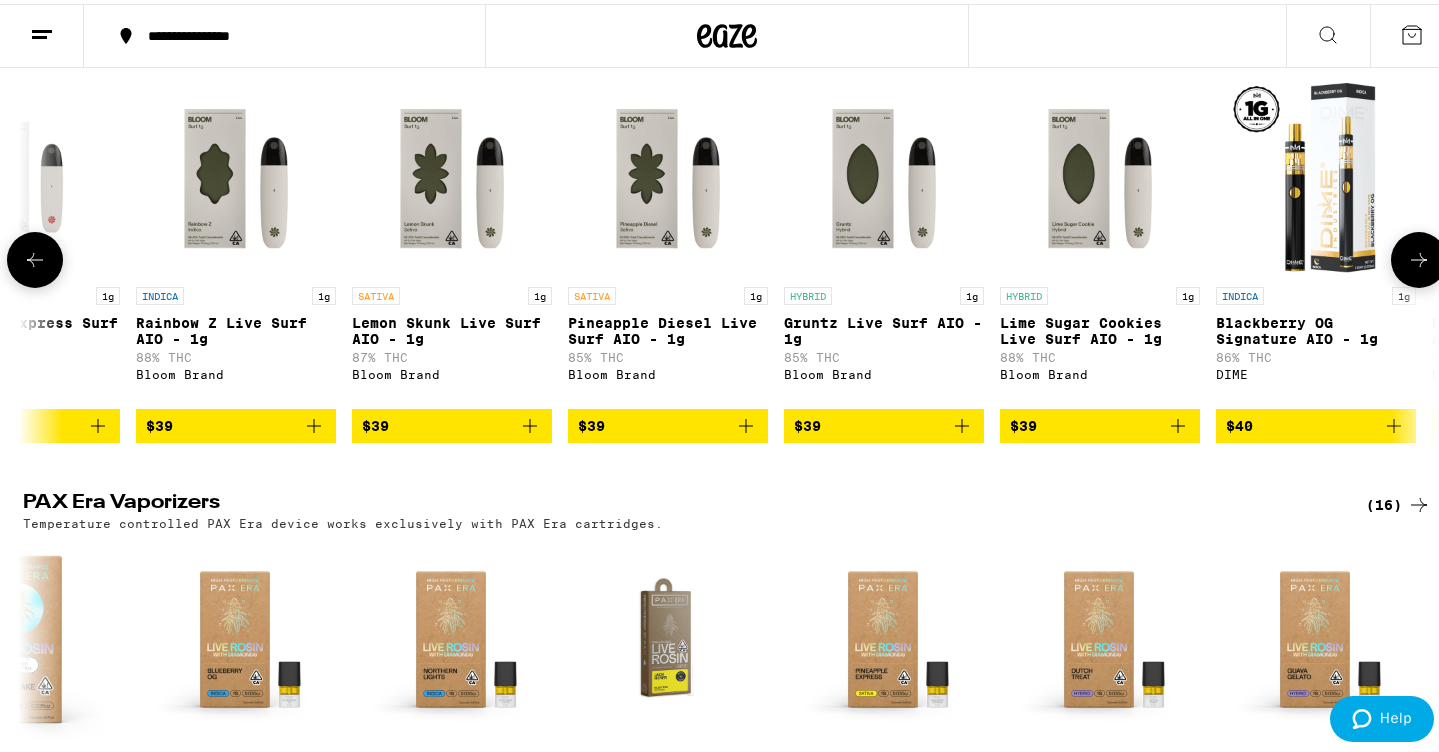 click at bounding box center [35, 256] 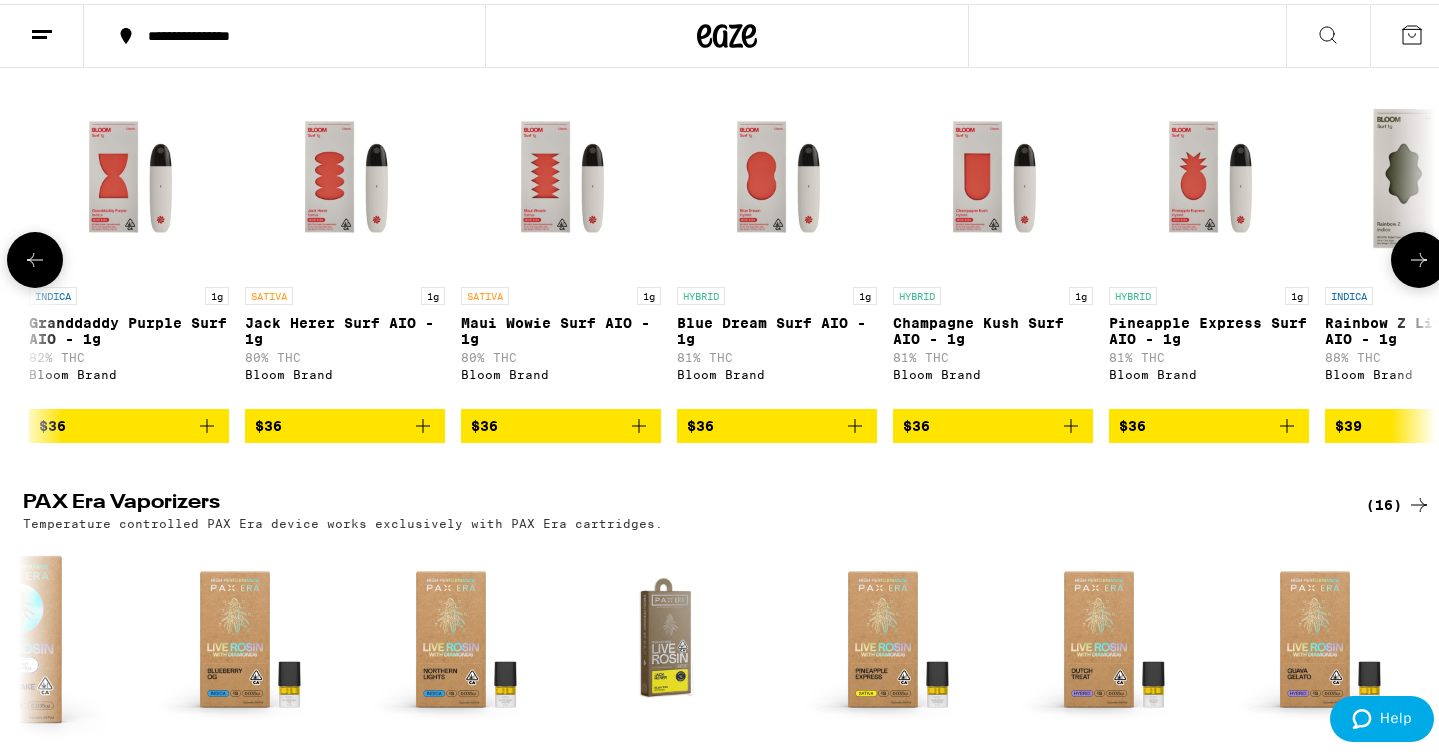 click at bounding box center (35, 256) 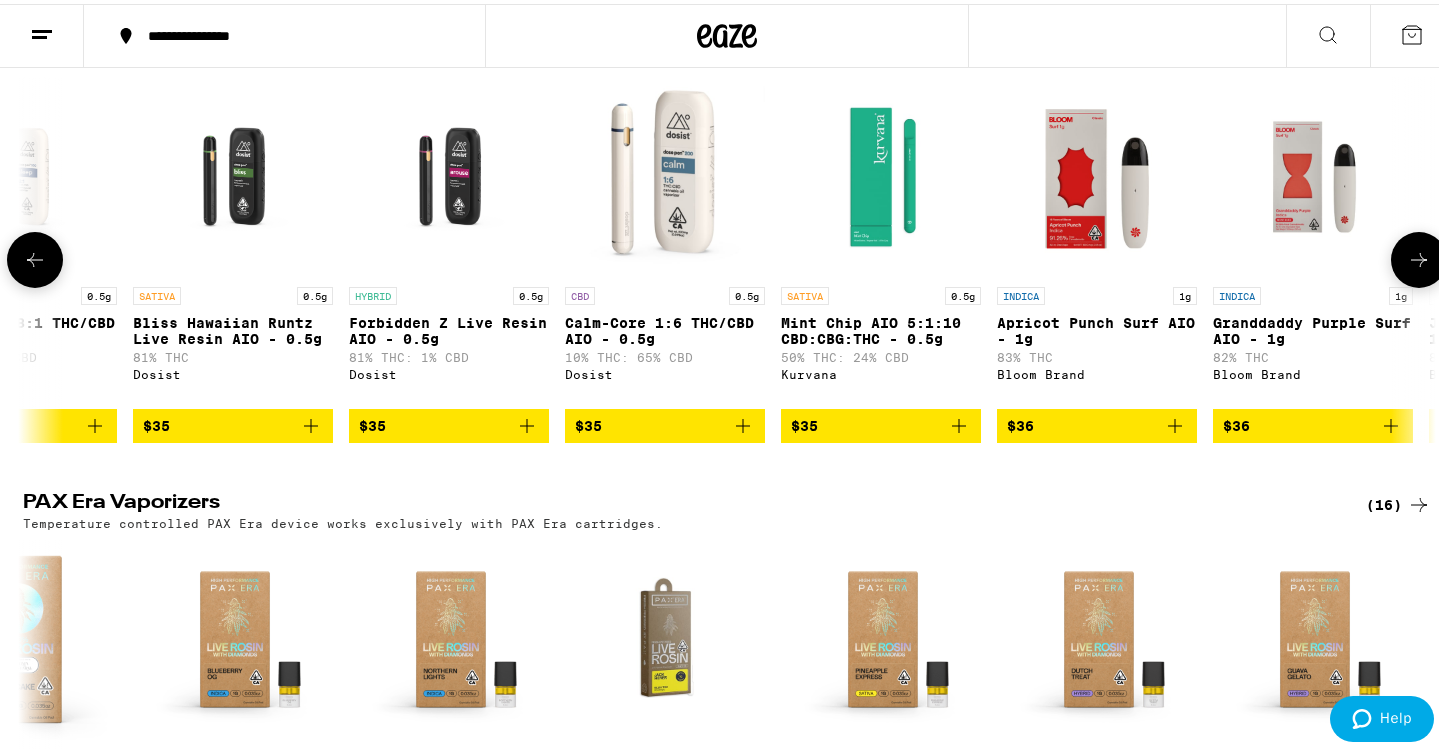 scroll, scrollTop: 0, scrollLeft: 12197, axis: horizontal 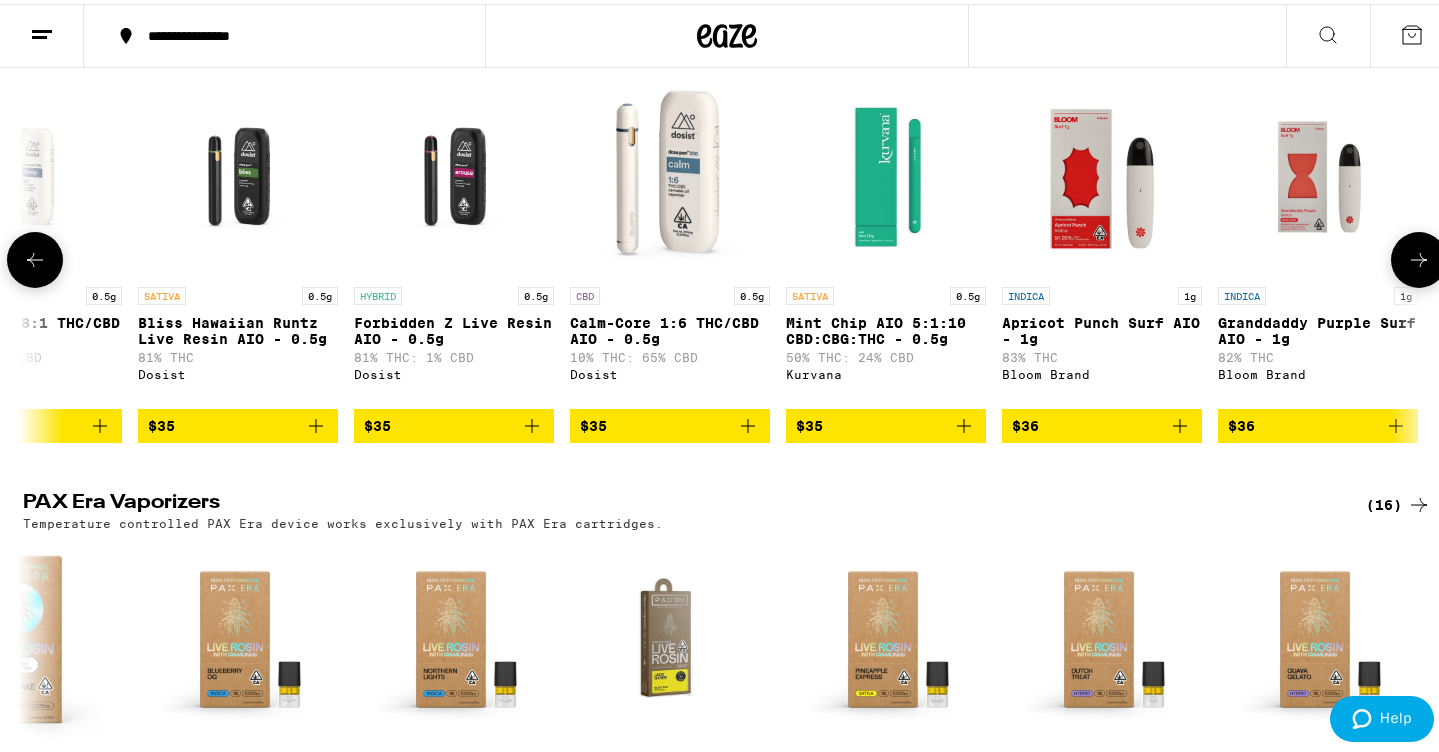 click at bounding box center (35, 256) 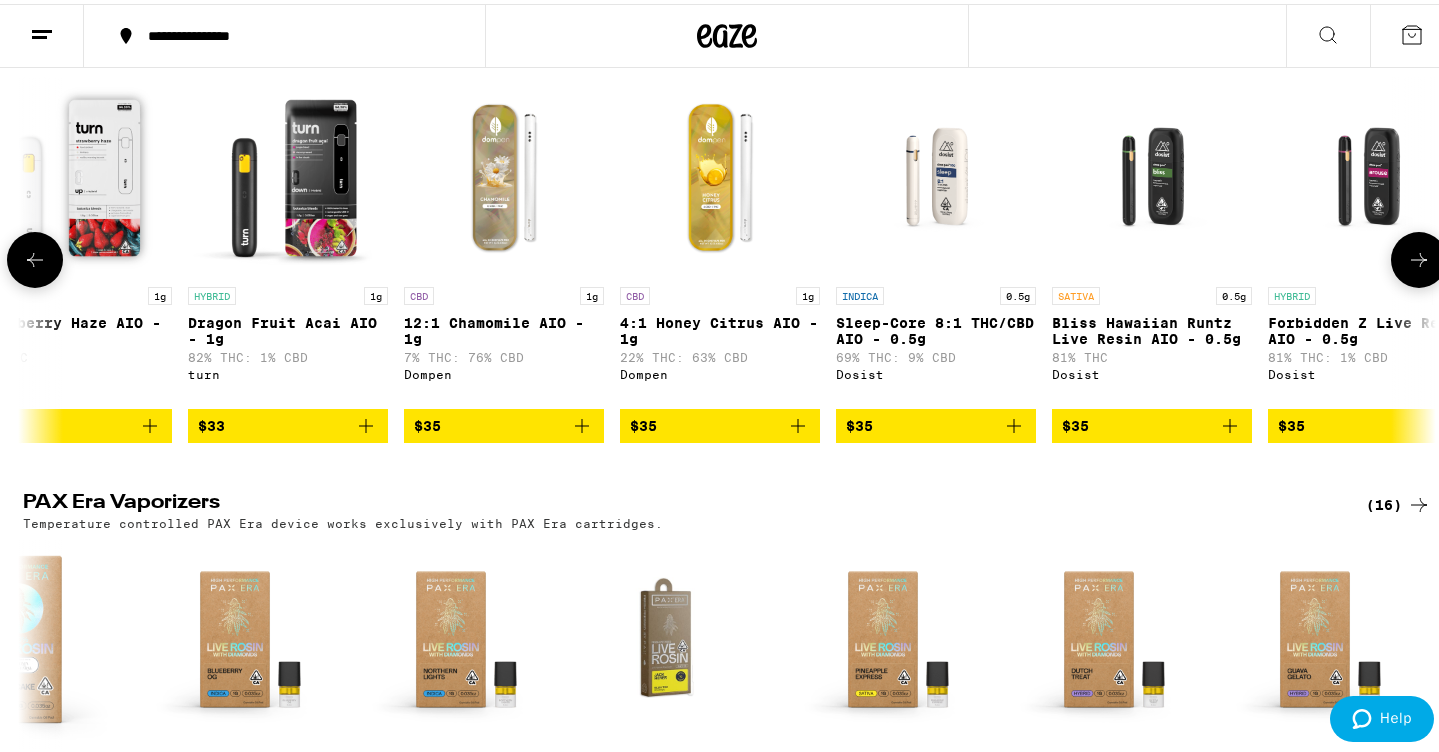 scroll, scrollTop: 0, scrollLeft: 11008, axis: horizontal 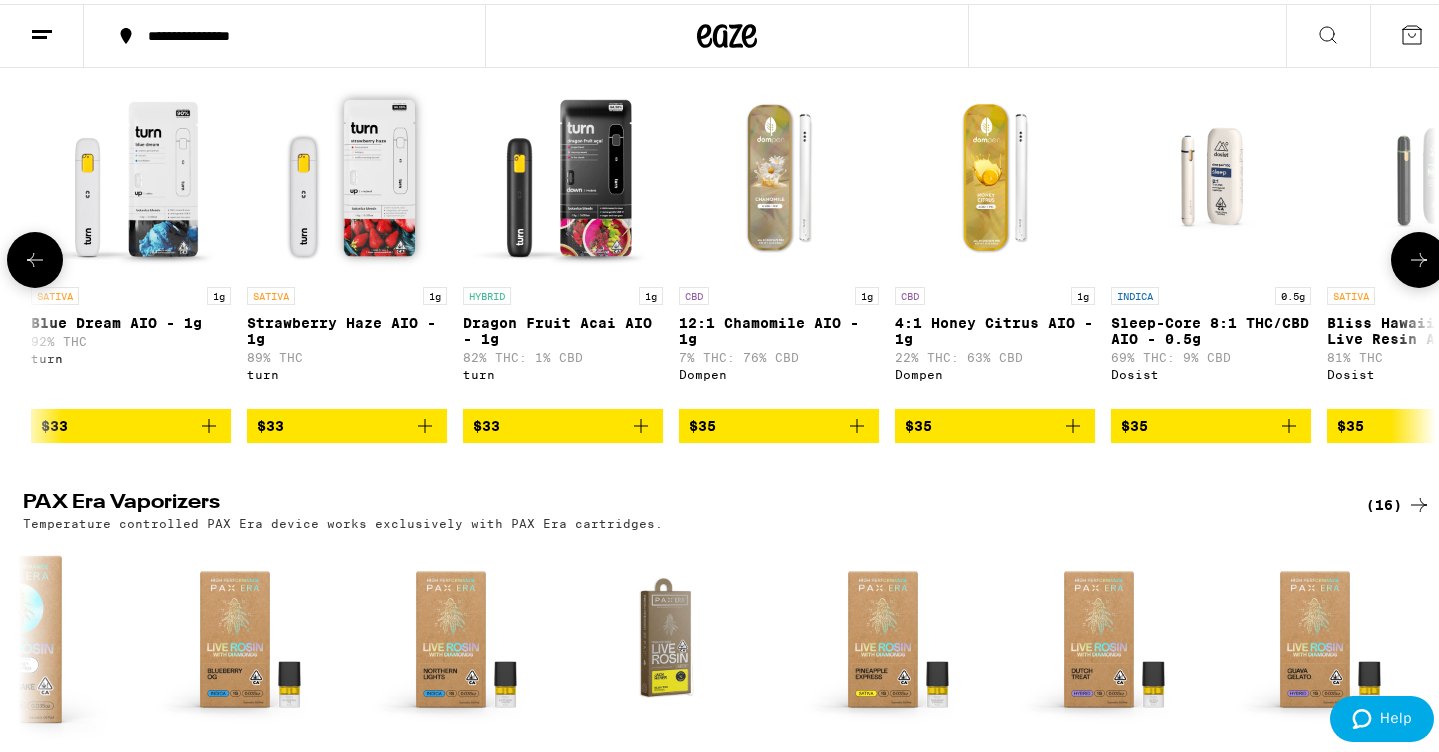 click 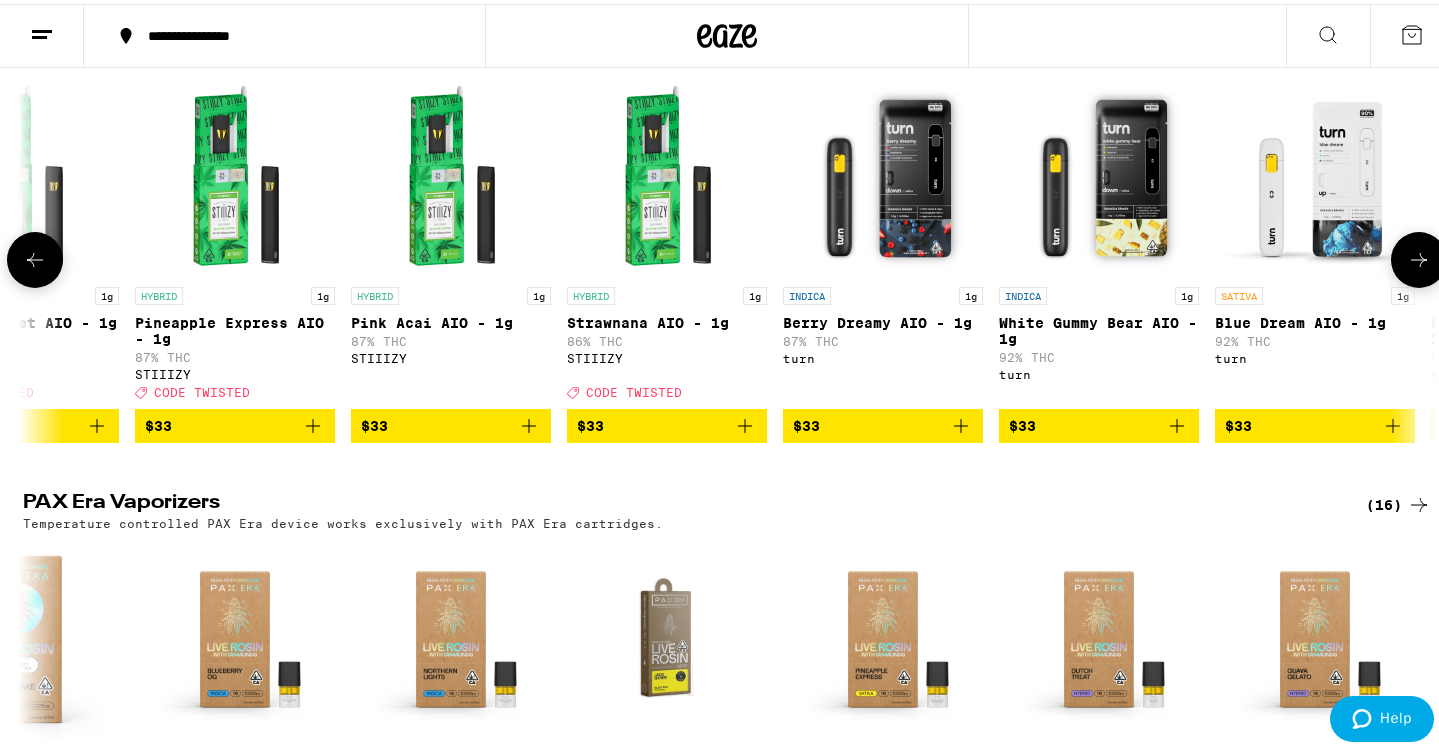 scroll, scrollTop: 0, scrollLeft: 9819, axis: horizontal 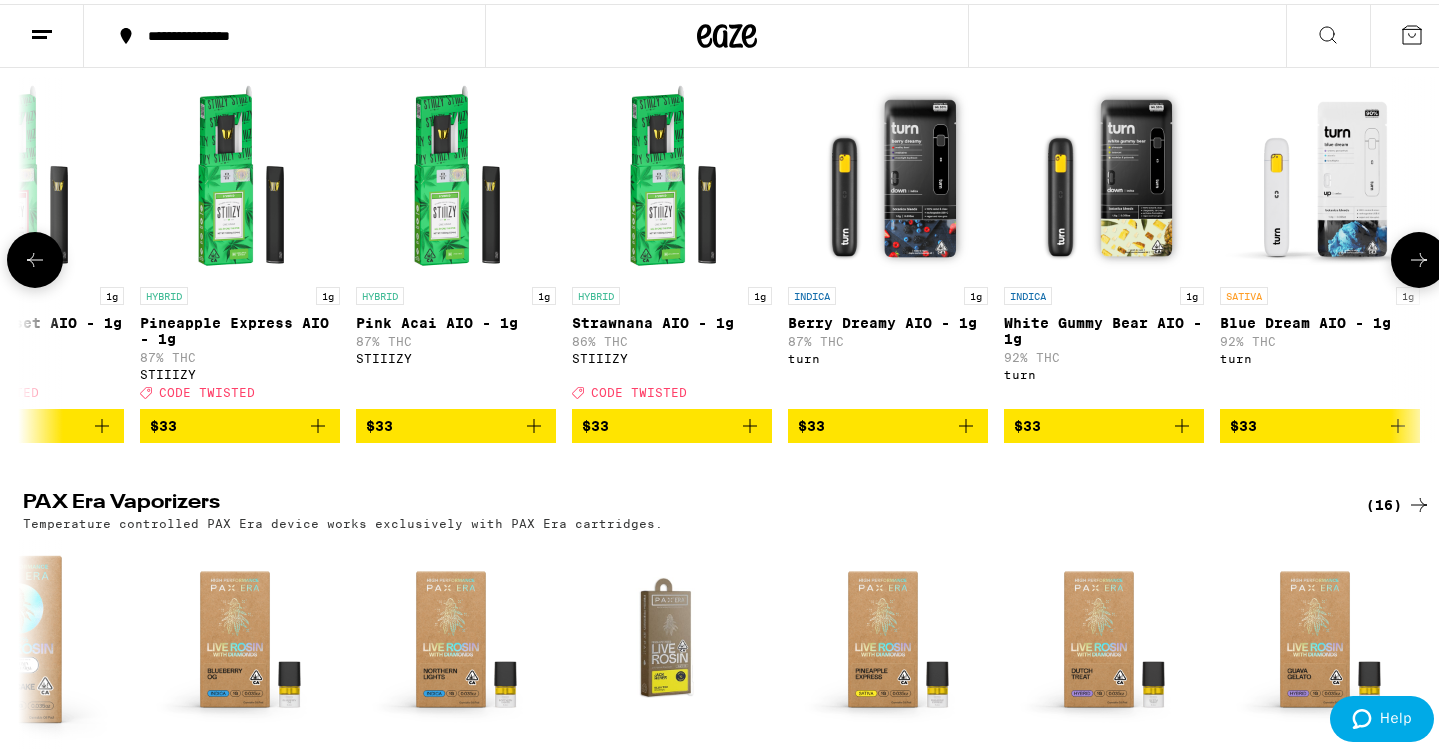 click 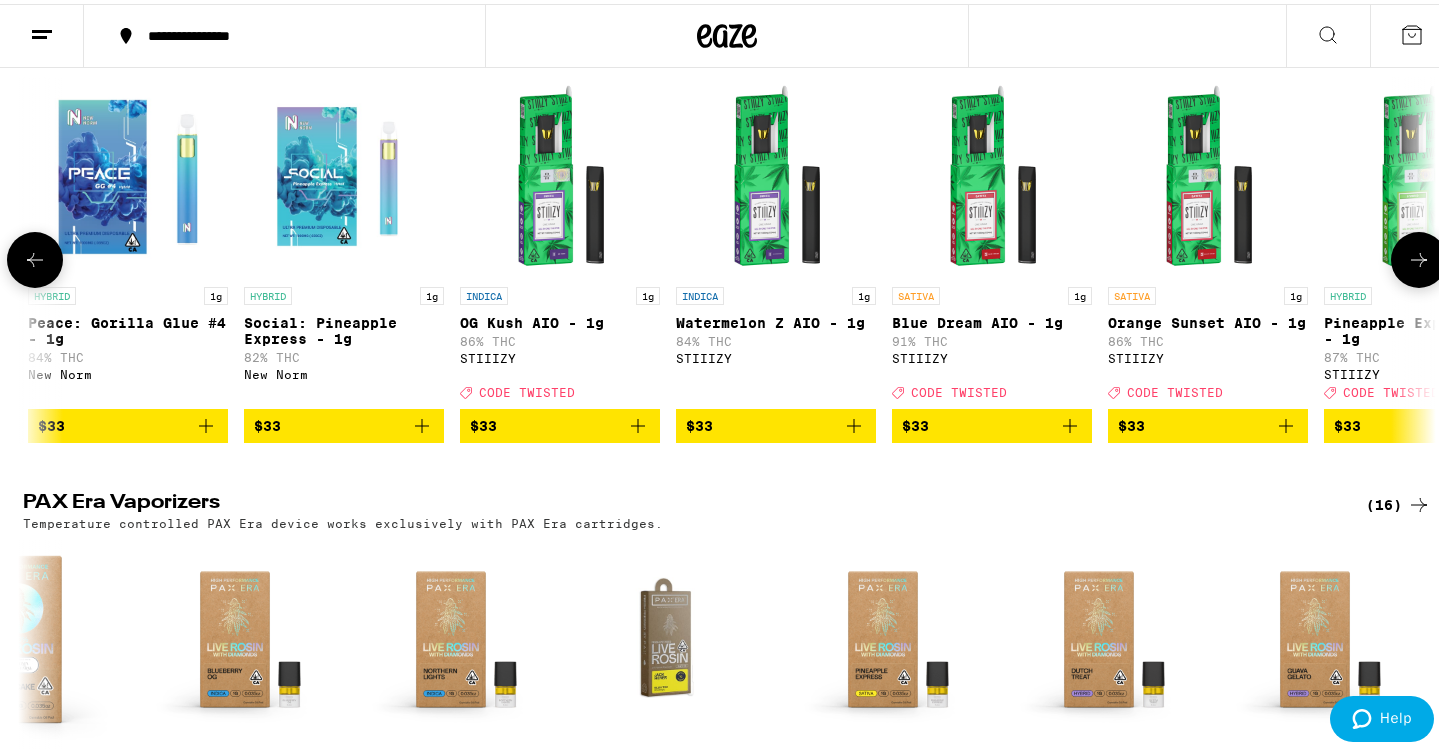 scroll, scrollTop: 0, scrollLeft: 8630, axis: horizontal 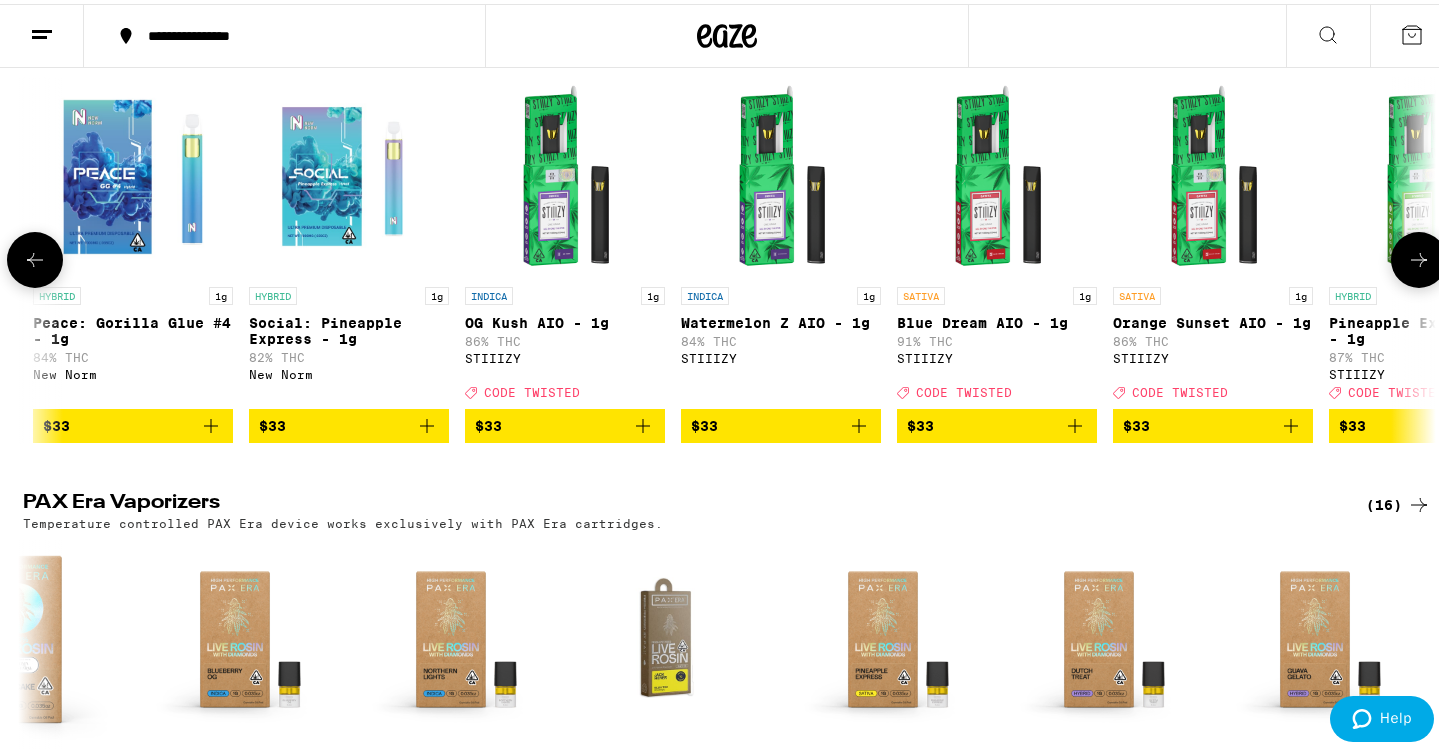 click 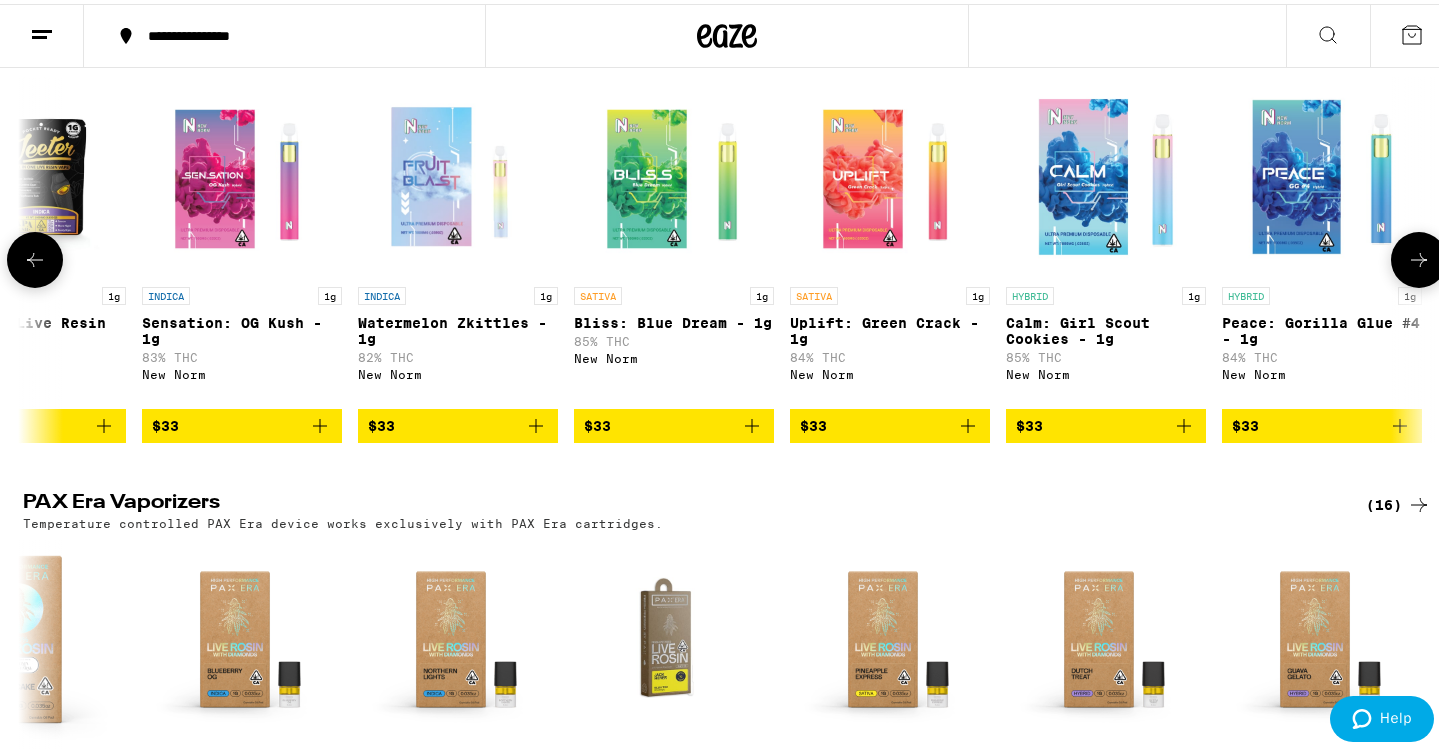 click at bounding box center [35, 256] 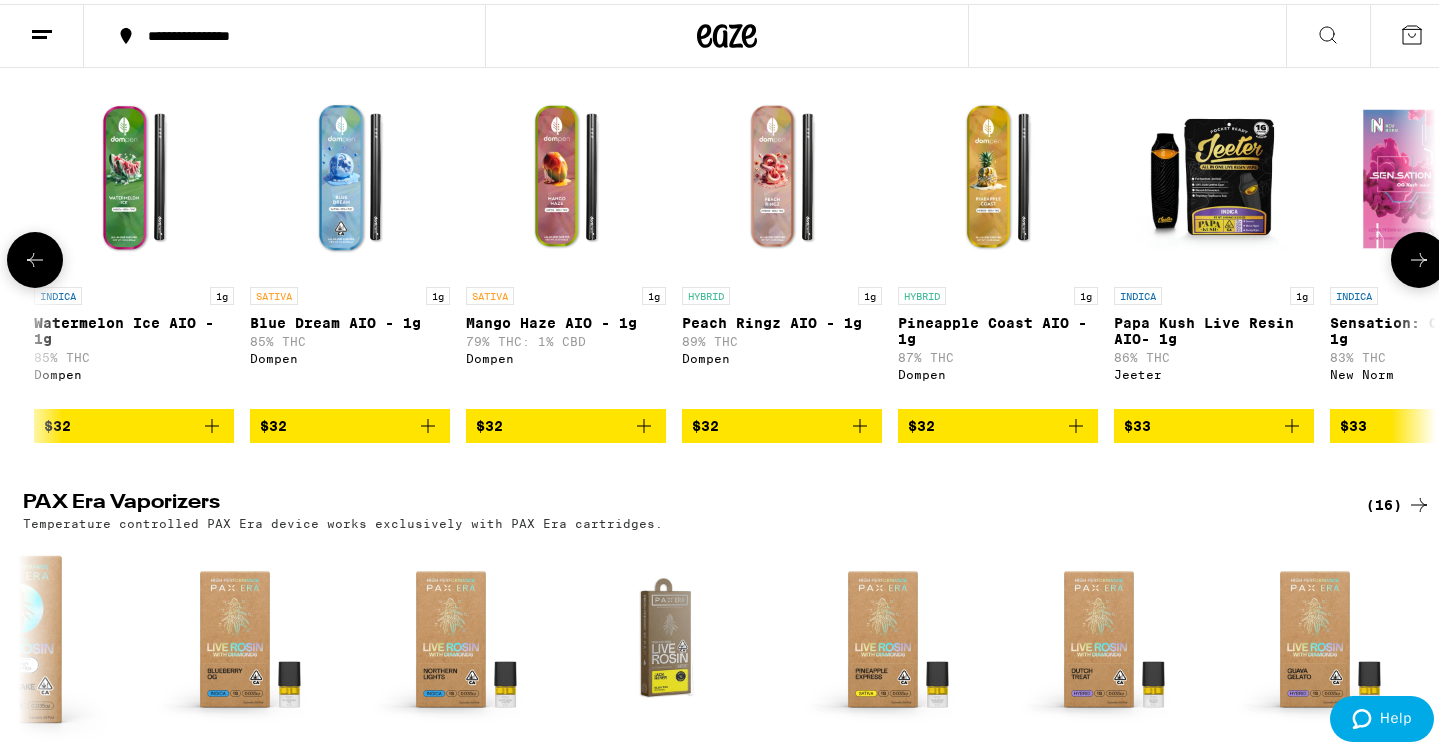 scroll, scrollTop: 0, scrollLeft: 6252, axis: horizontal 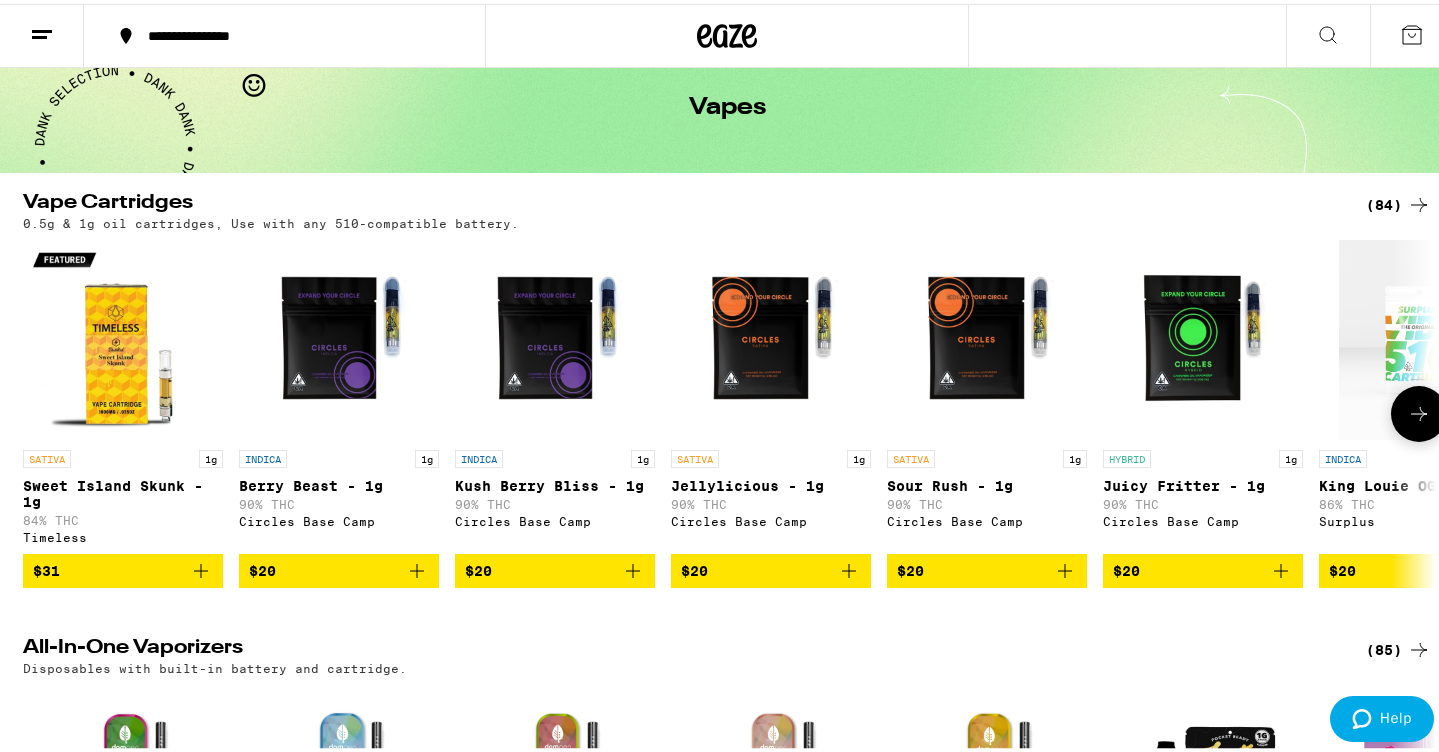 click 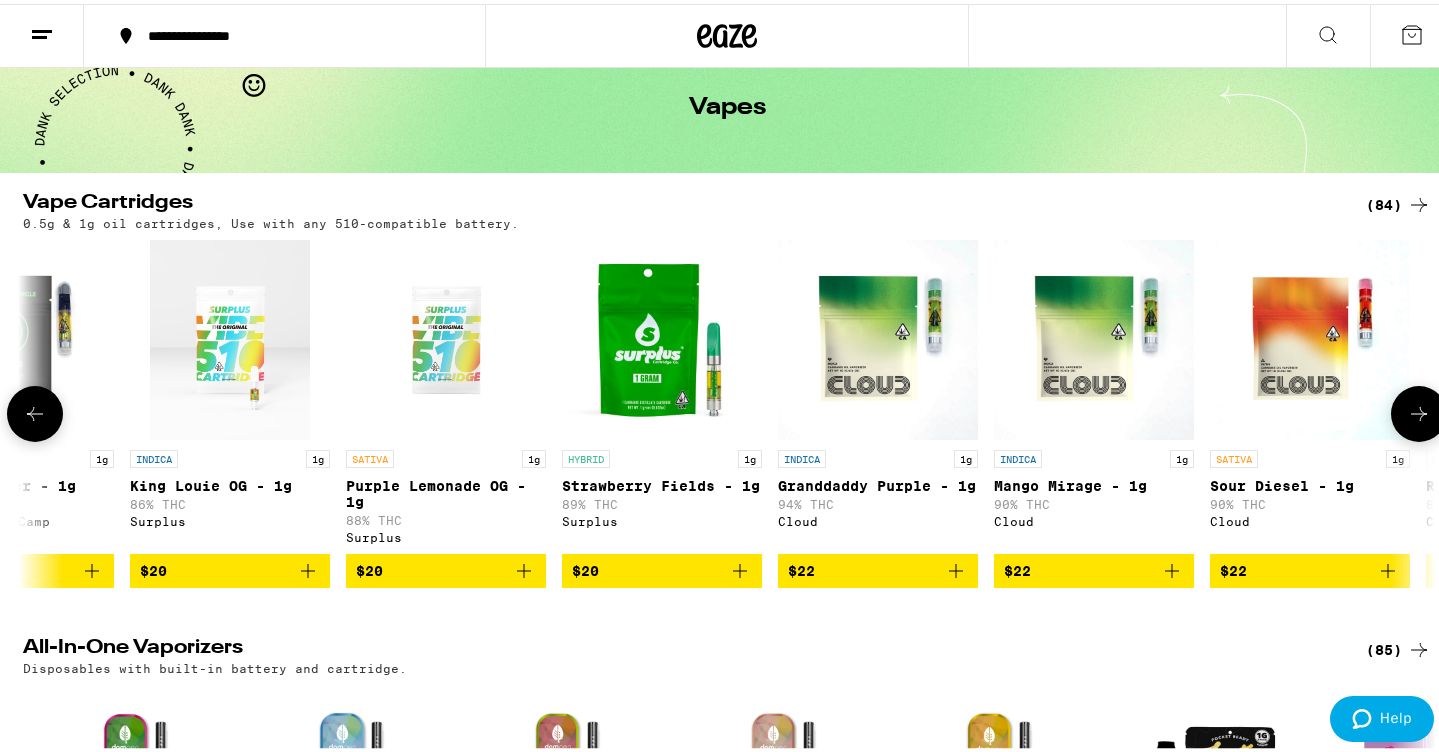 click 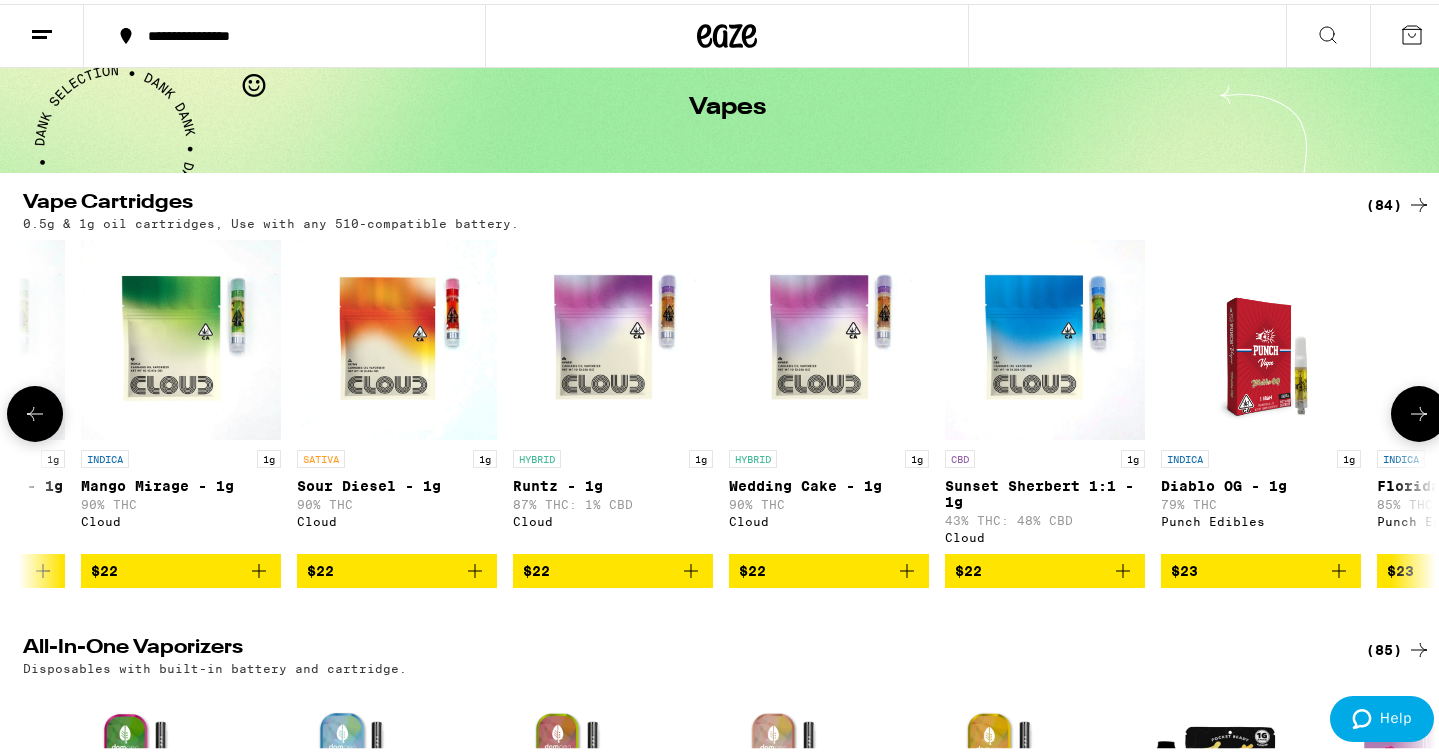 scroll, scrollTop: 0, scrollLeft: 2378, axis: horizontal 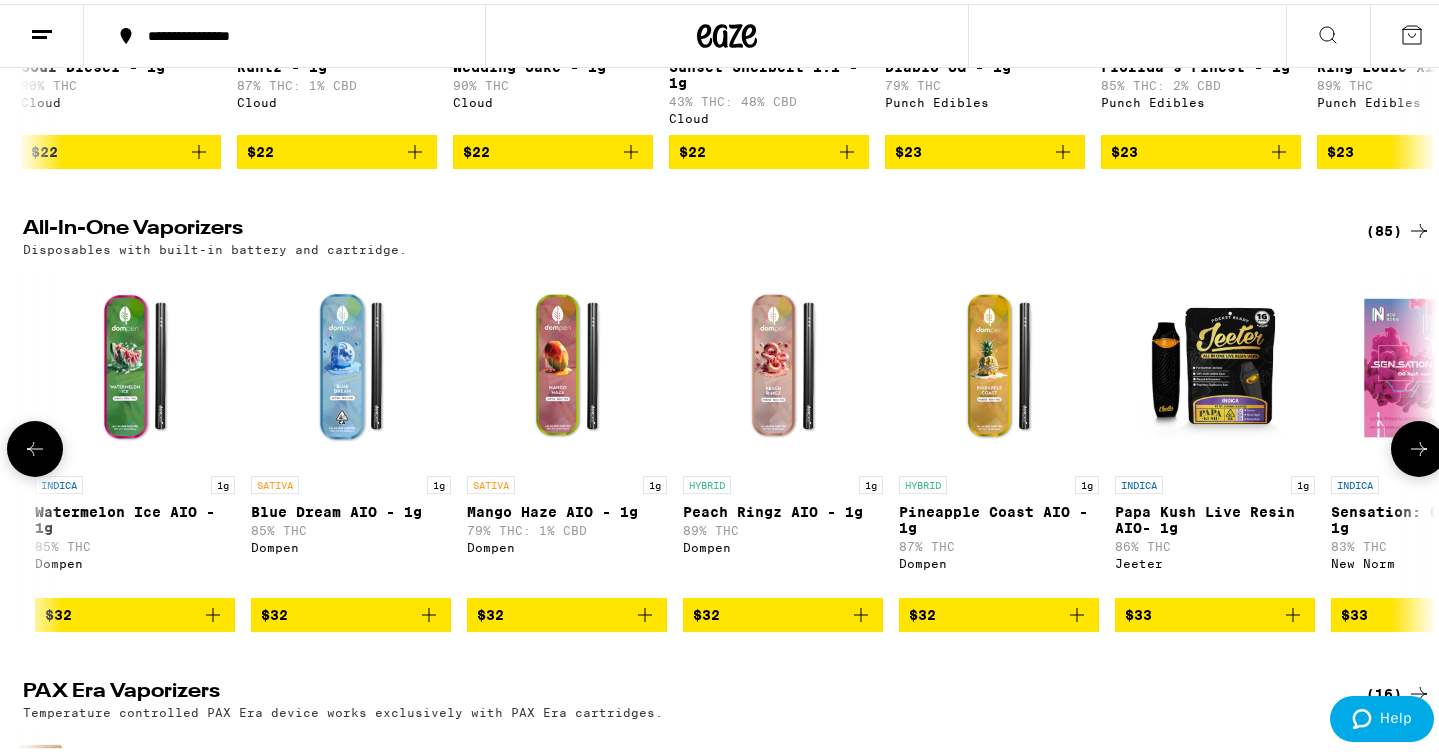 click 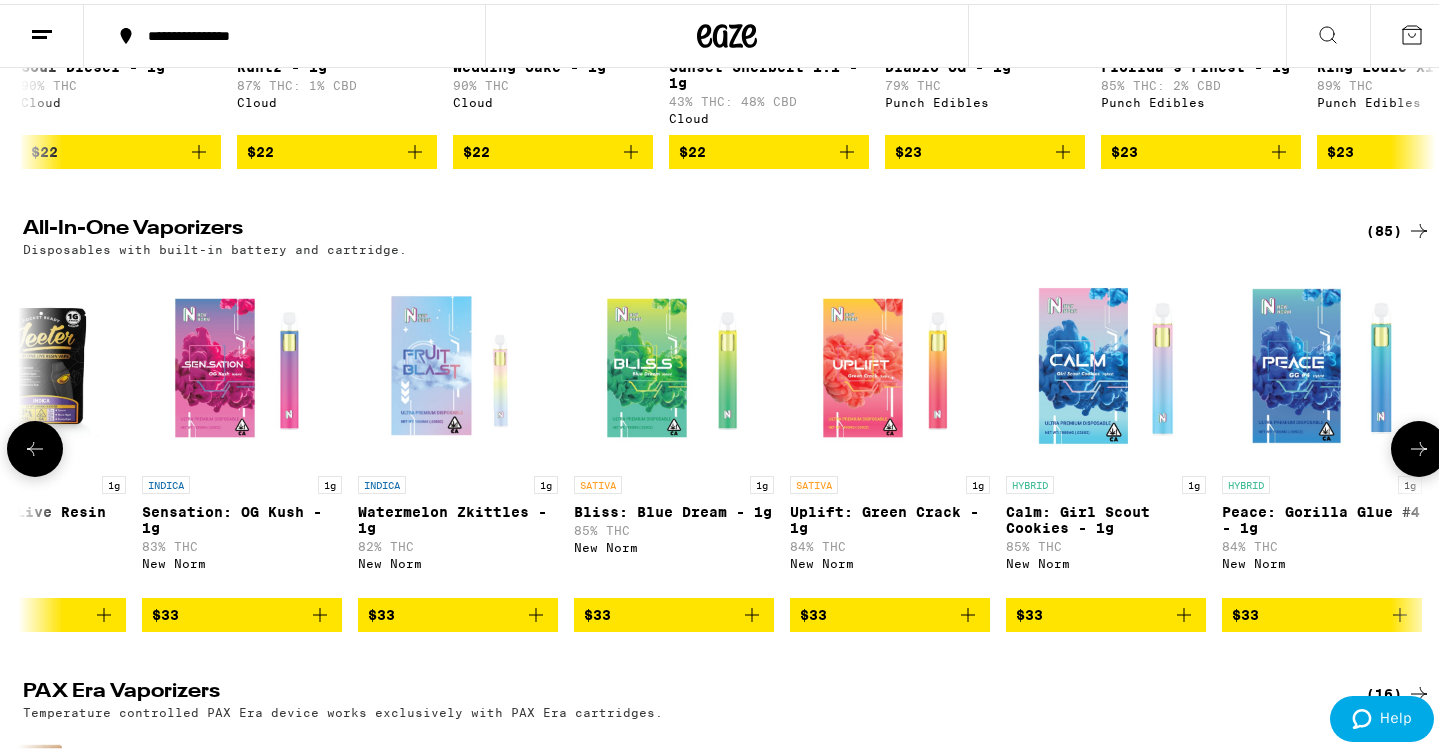click 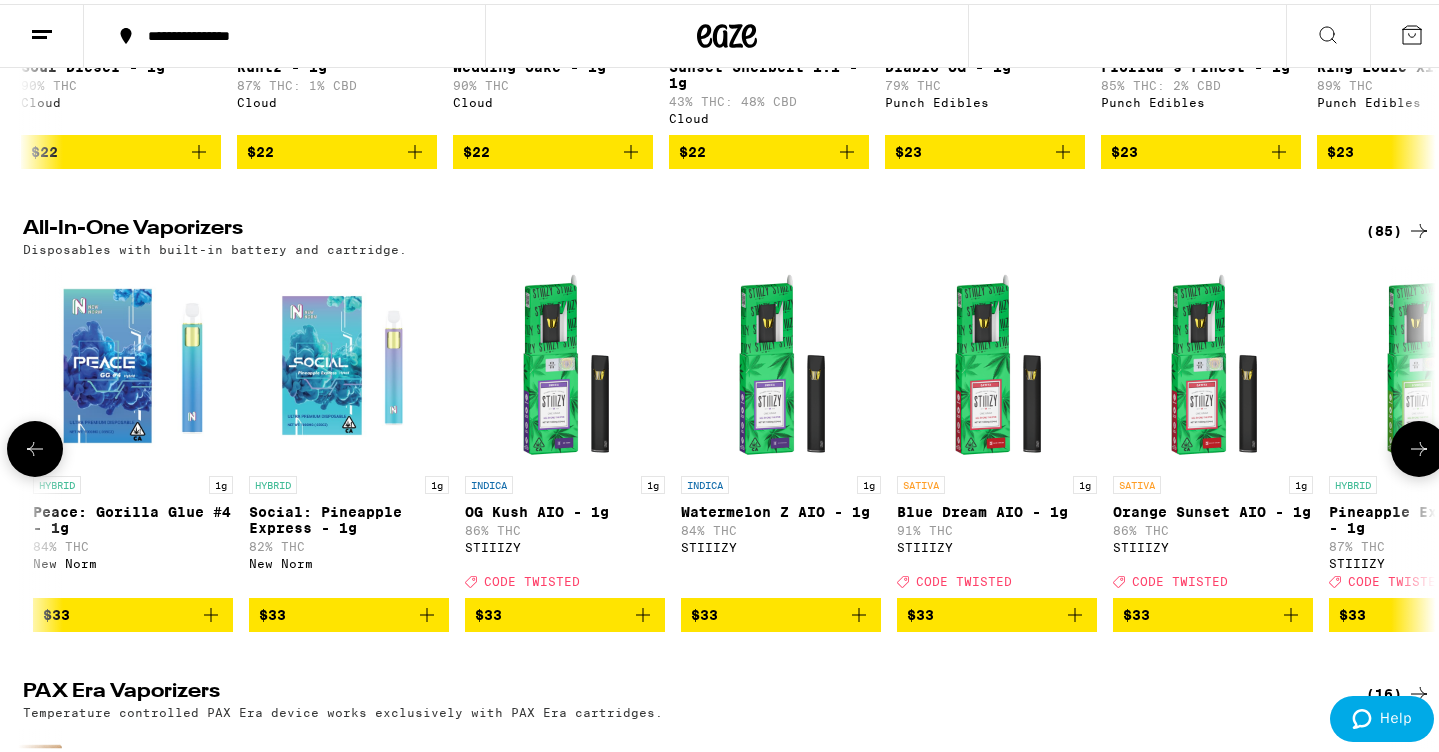 click 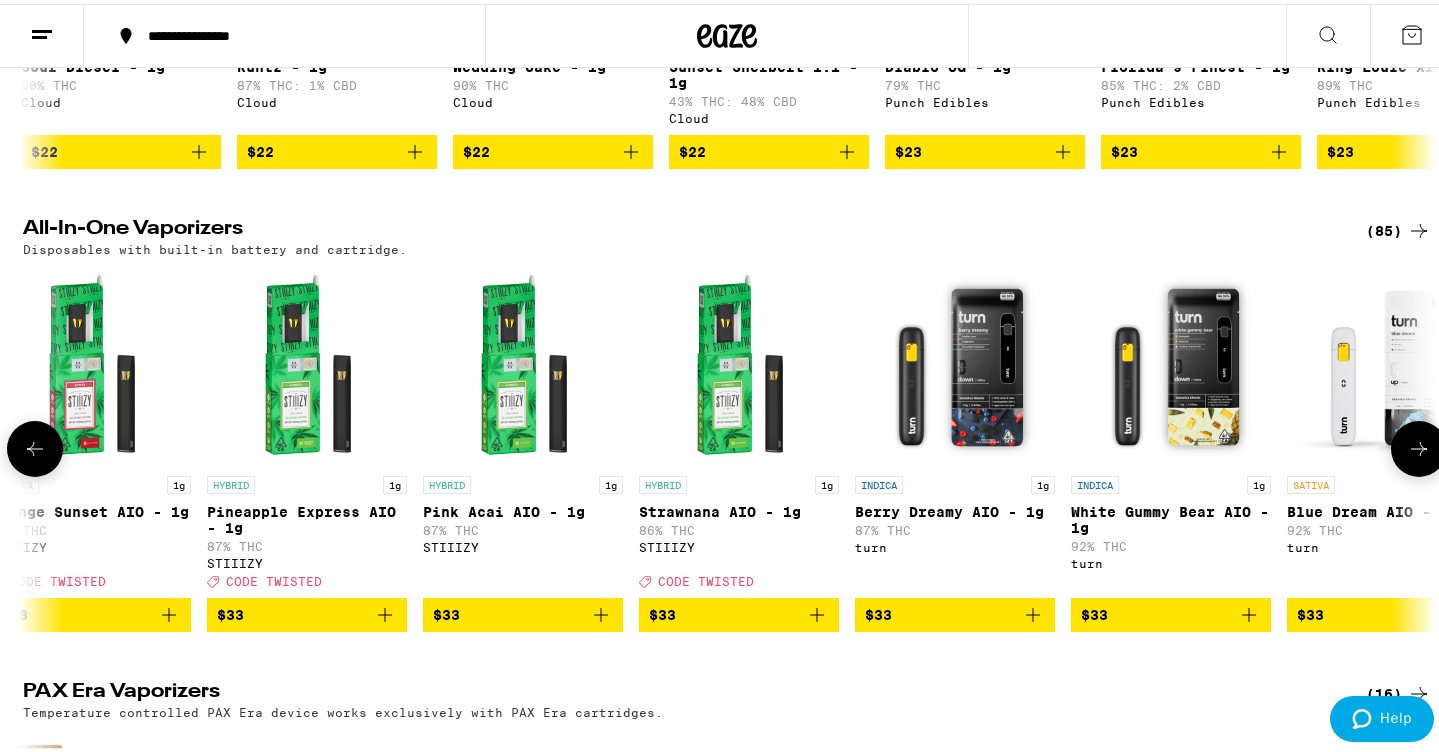 click 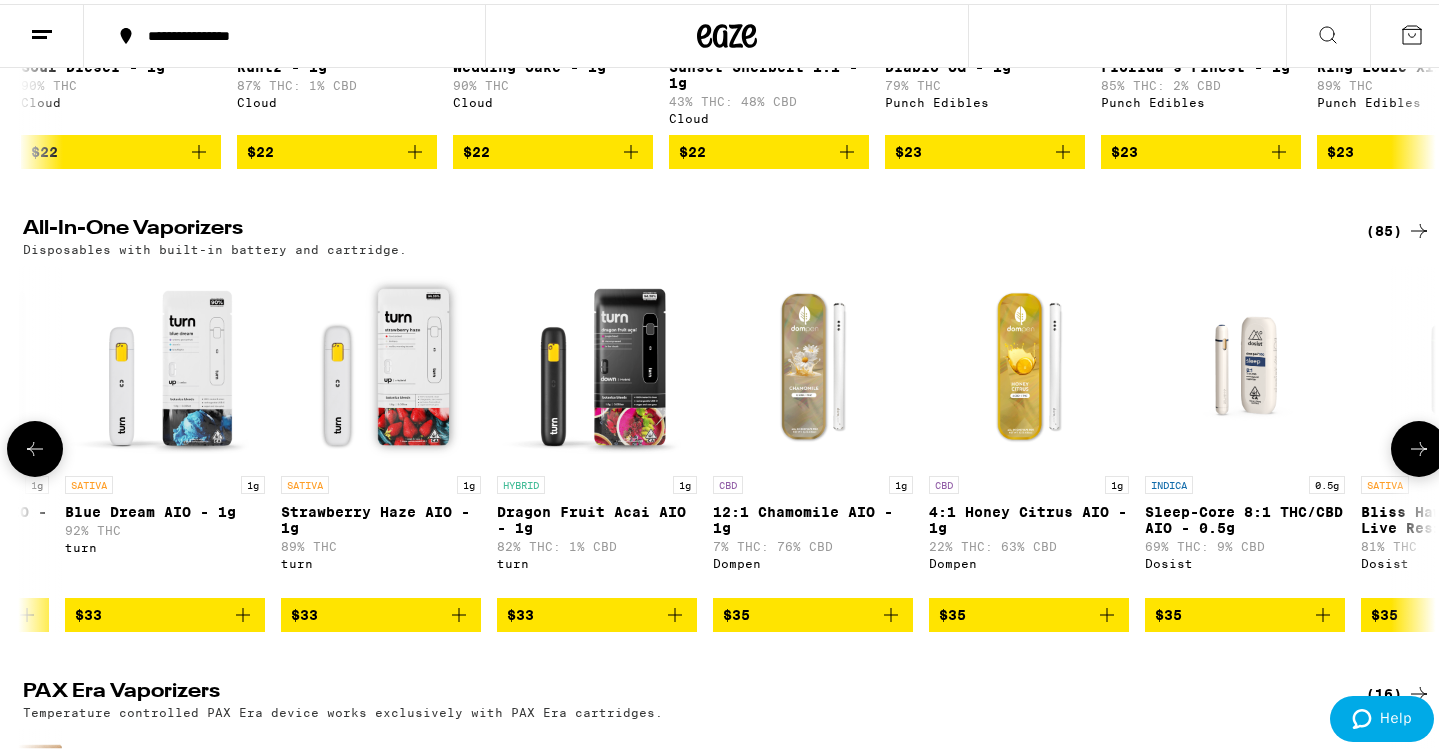 click 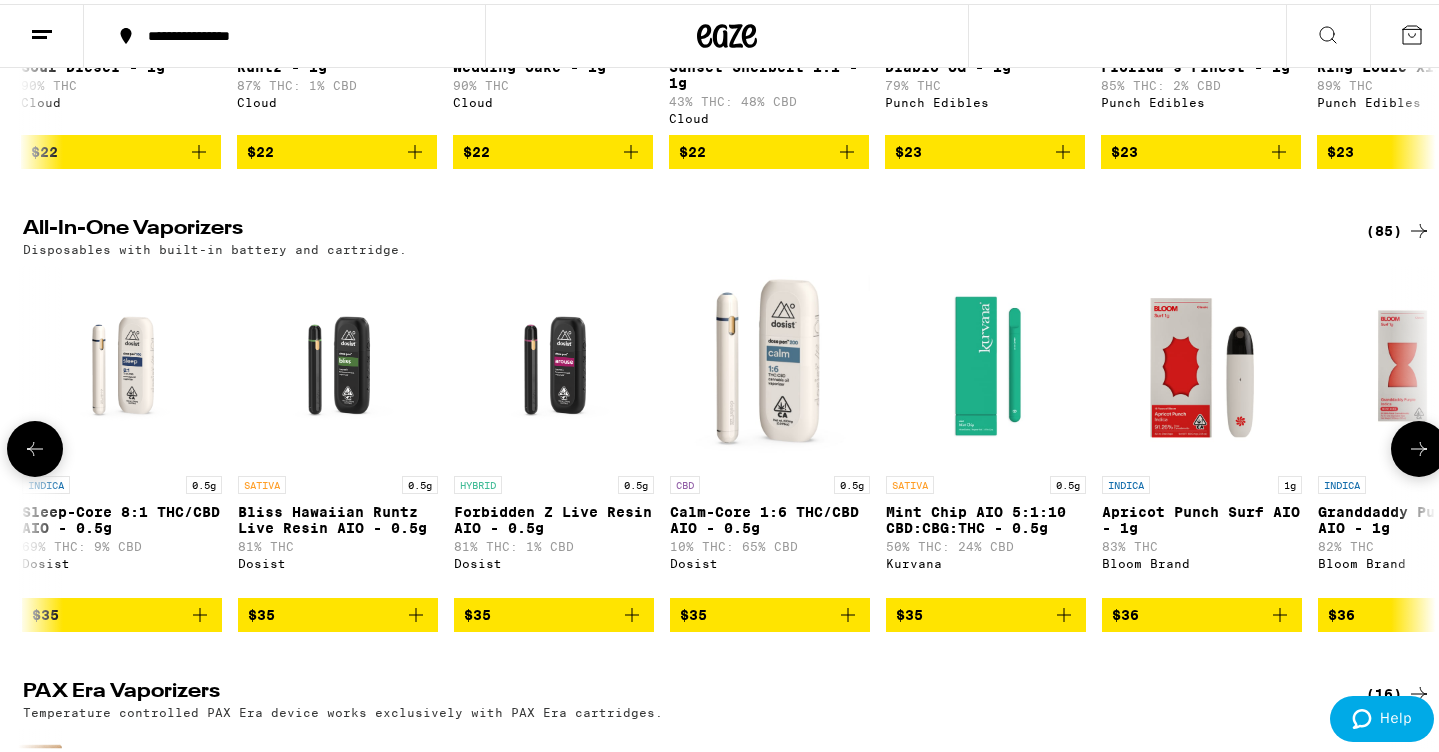 scroll, scrollTop: 0, scrollLeft: 12163, axis: horizontal 